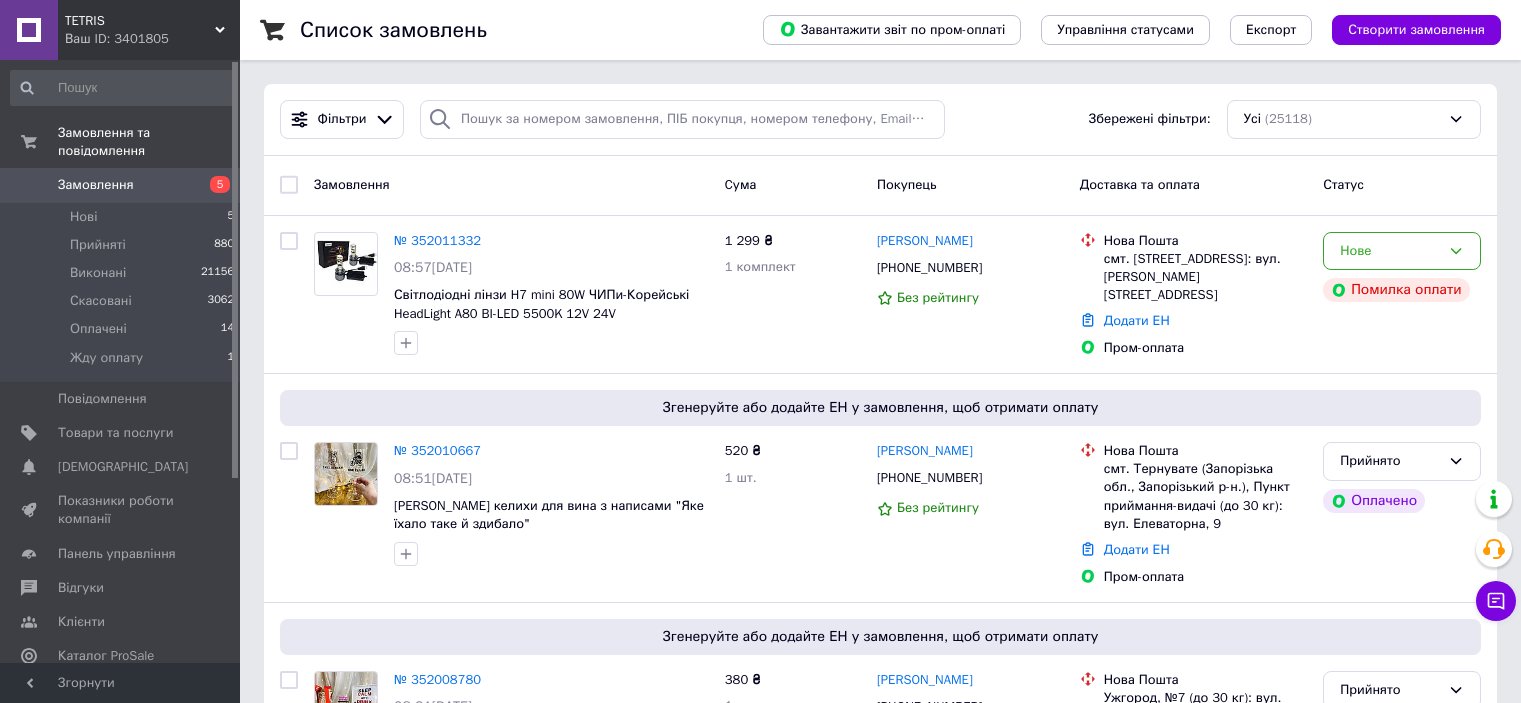 scroll, scrollTop: 0, scrollLeft: 0, axis: both 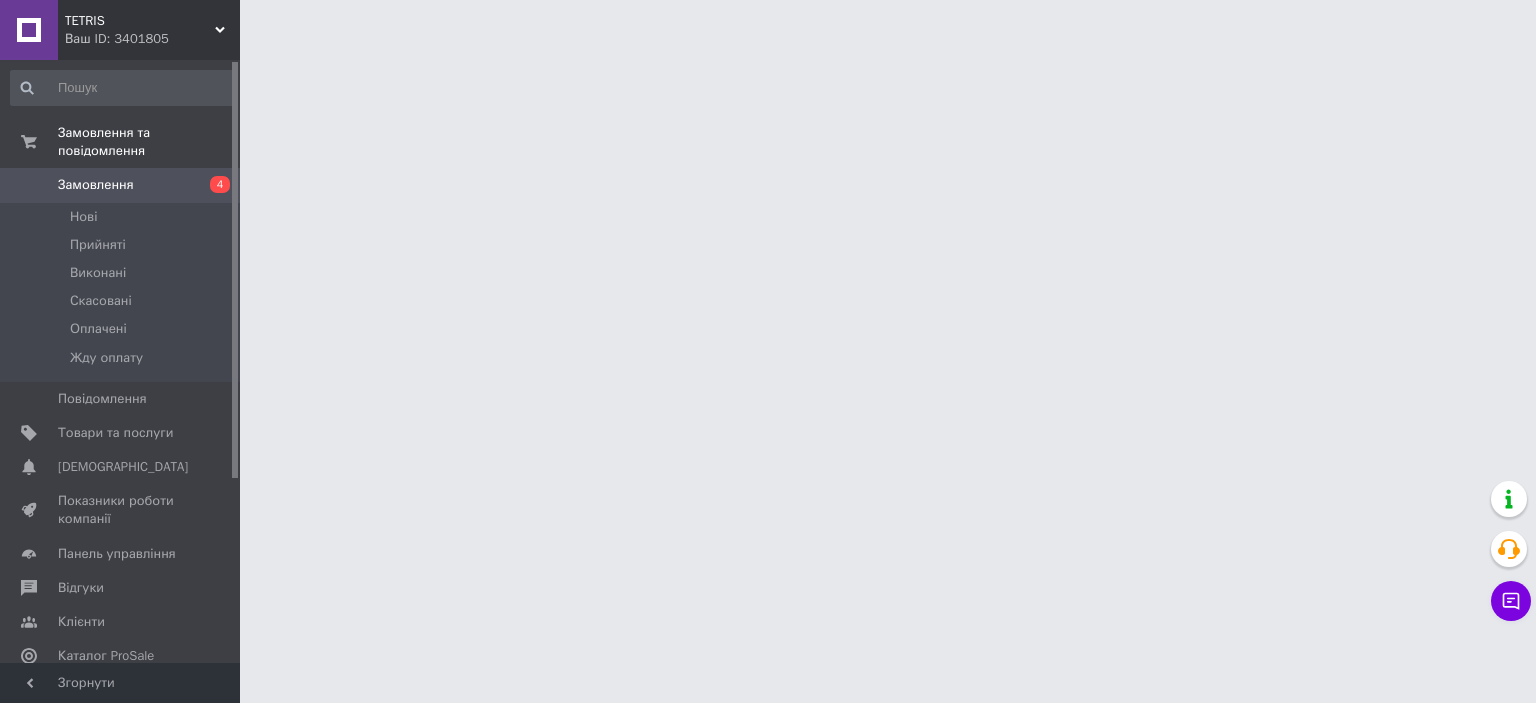 click on "TETRIS Ваш ID: 3401805 Сайт TETRIS Кабінет покупця Перевірити стан системи Сторінка на порталі Mur-shop Довідка Вийти Замовлення та повідомлення Замовлення 4 Нові Прийняті Виконані Скасовані Оплачені Жду оплату Повідомлення 0 Товари та послуги Сповіщення 0 0 Показники роботи компанії Панель управління Відгуки Клієнти Каталог ProSale Аналітика Інструменти веб-майстра та SEO Управління сайтом Гаманець компанії Маркет Налаштування Тарифи та рахунки Prom топ Згорнути" at bounding box center [768, 25] 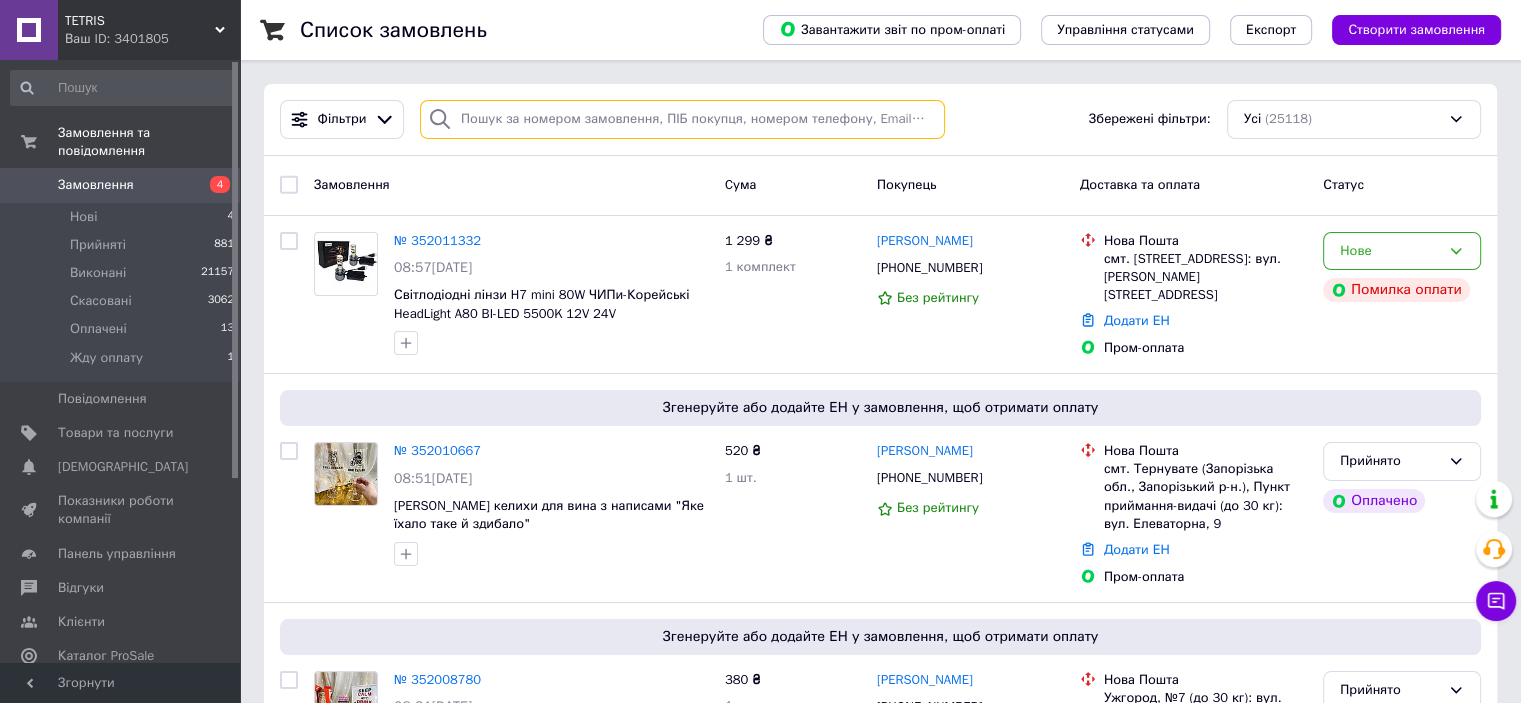 click at bounding box center [682, 119] 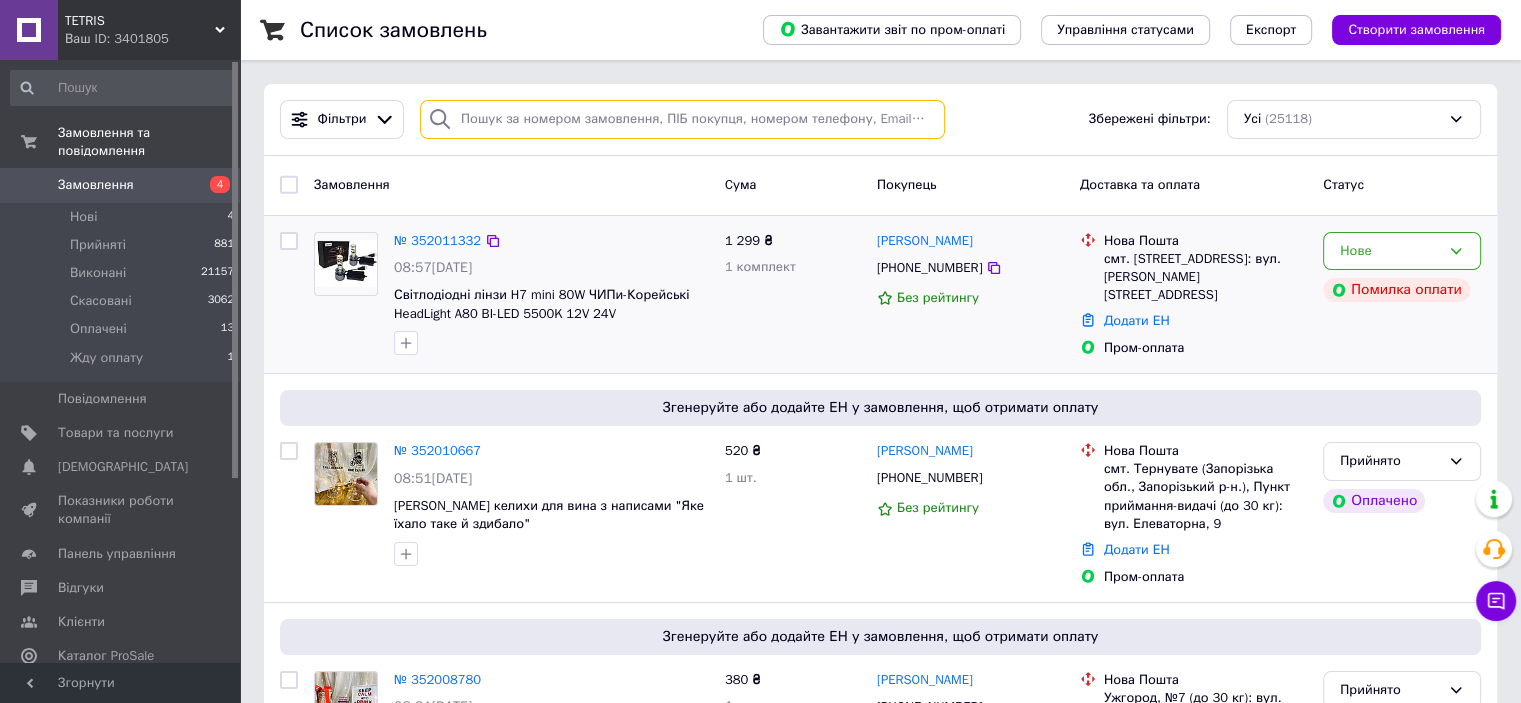 paste on "380730818501" 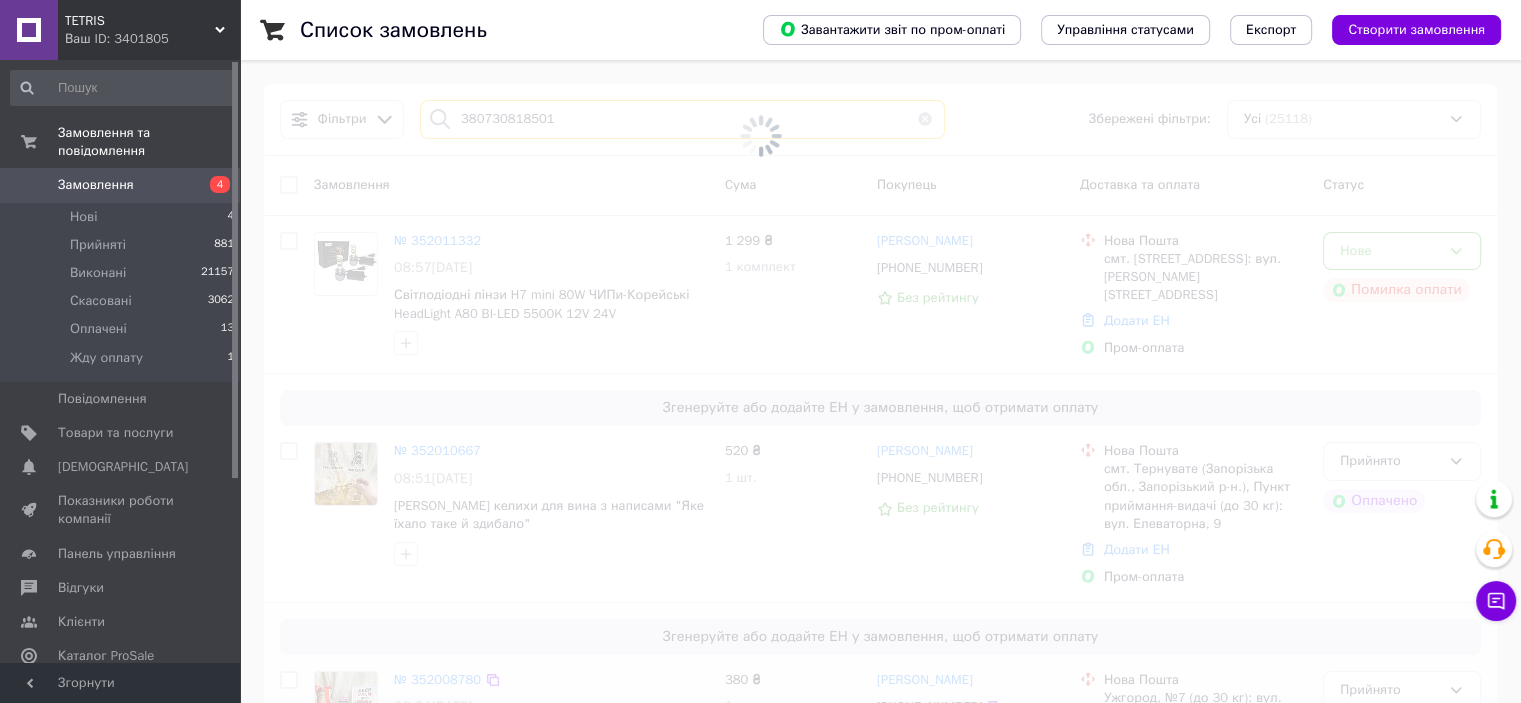 type on "380730818501" 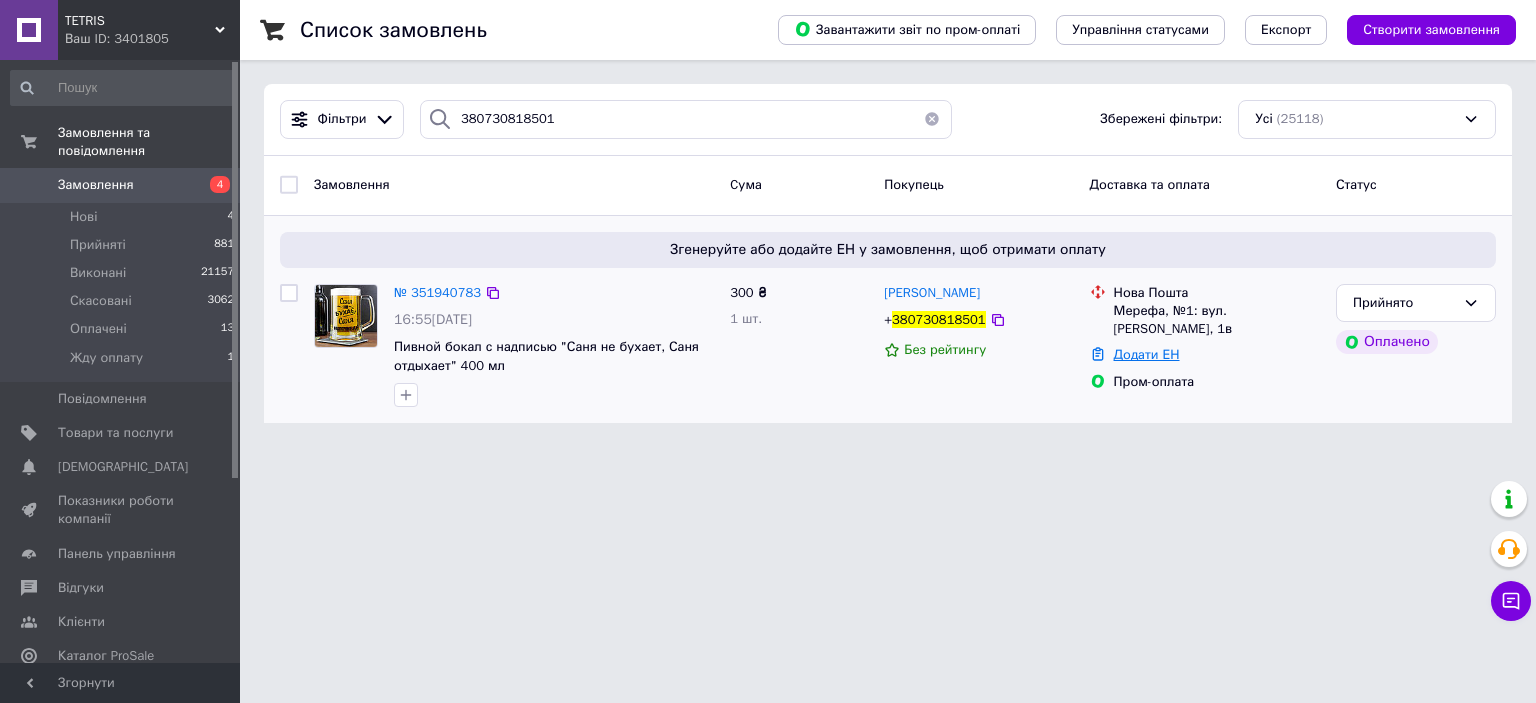 click on "Додати ЕН" at bounding box center [1147, 354] 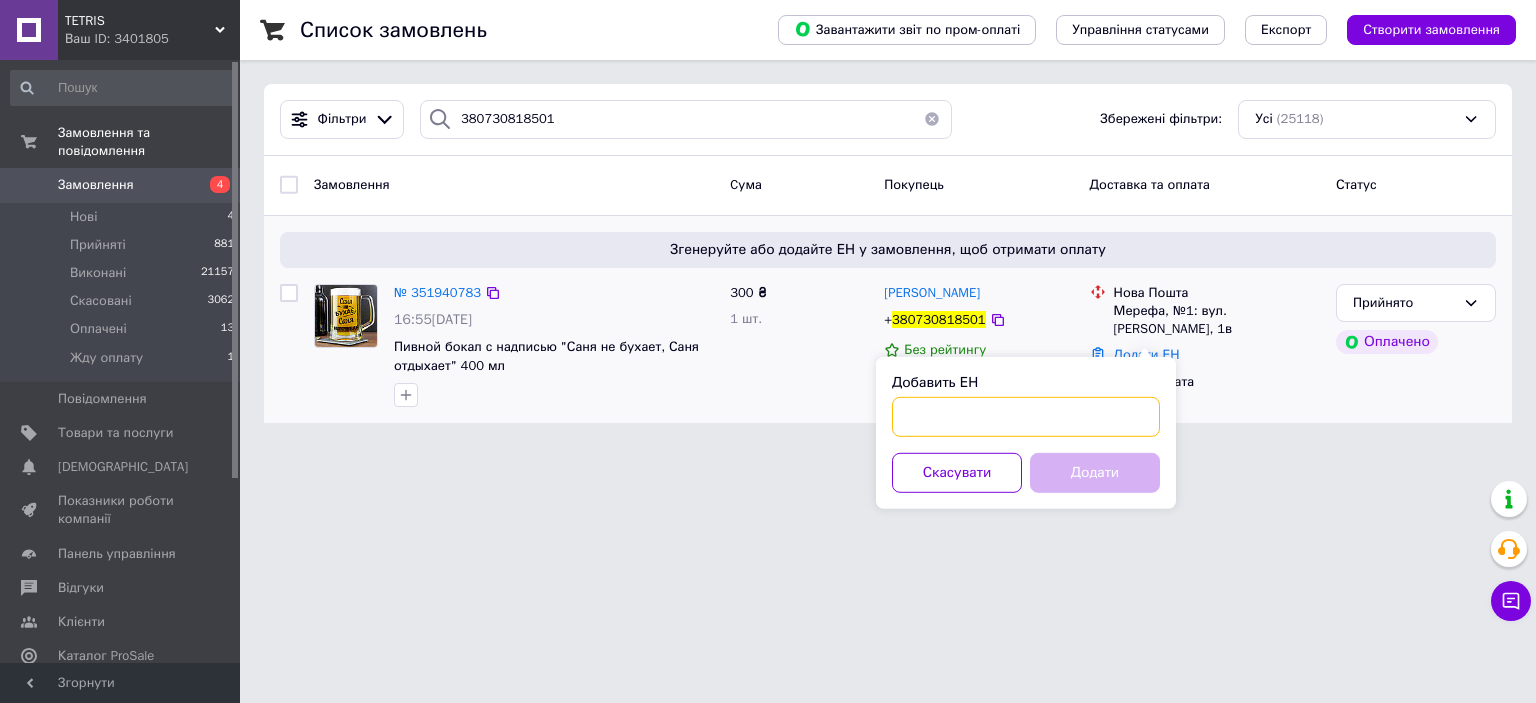 click on "Добавить ЕН" at bounding box center (1026, 417) 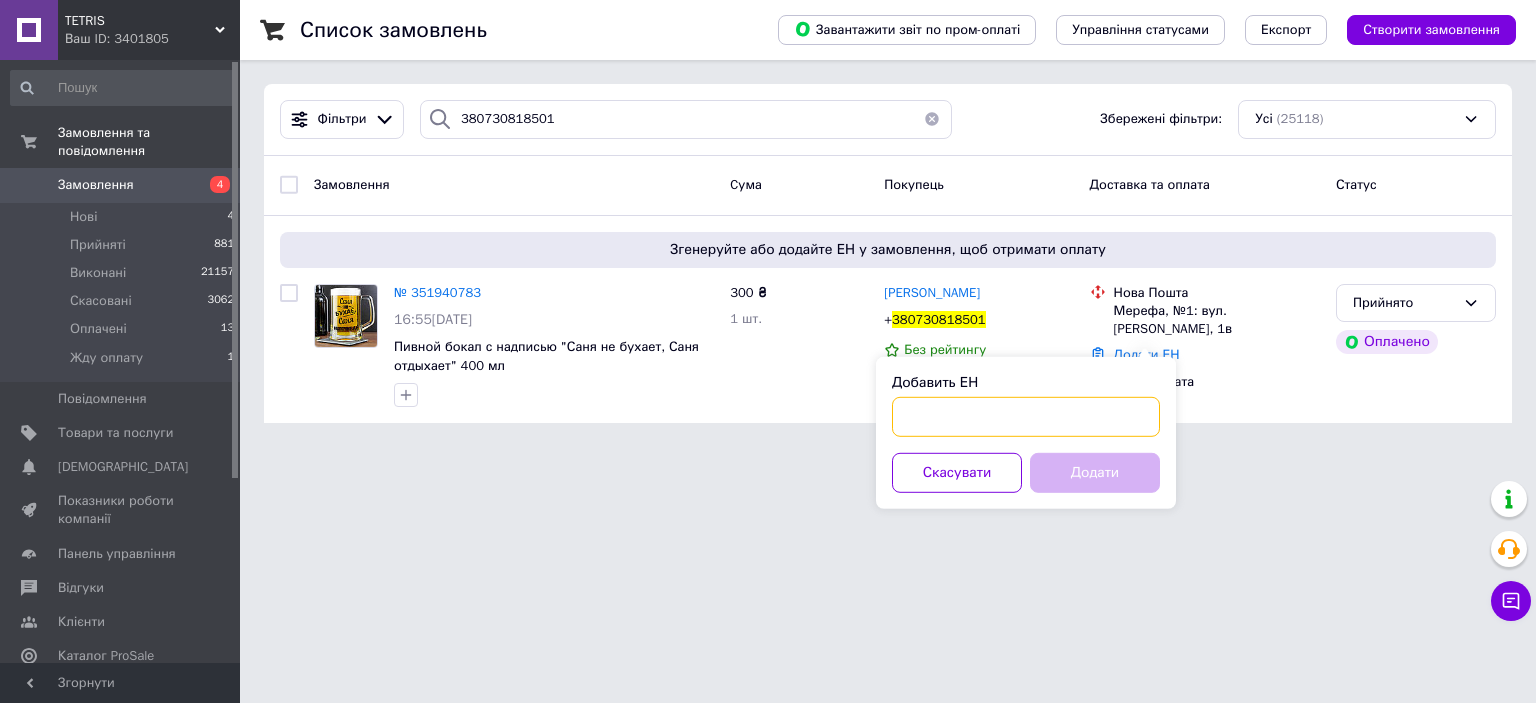 paste on "20451202822578" 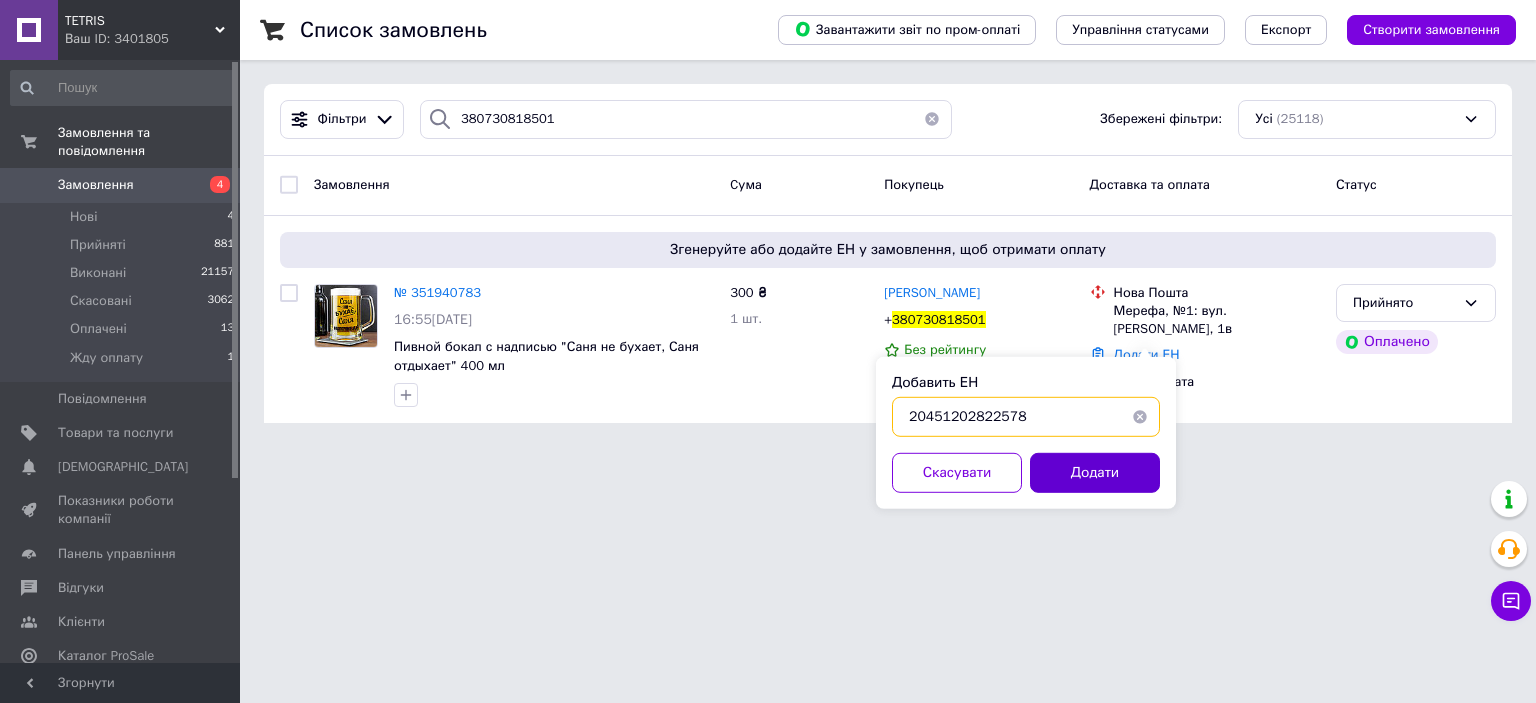 type on "20451202822578" 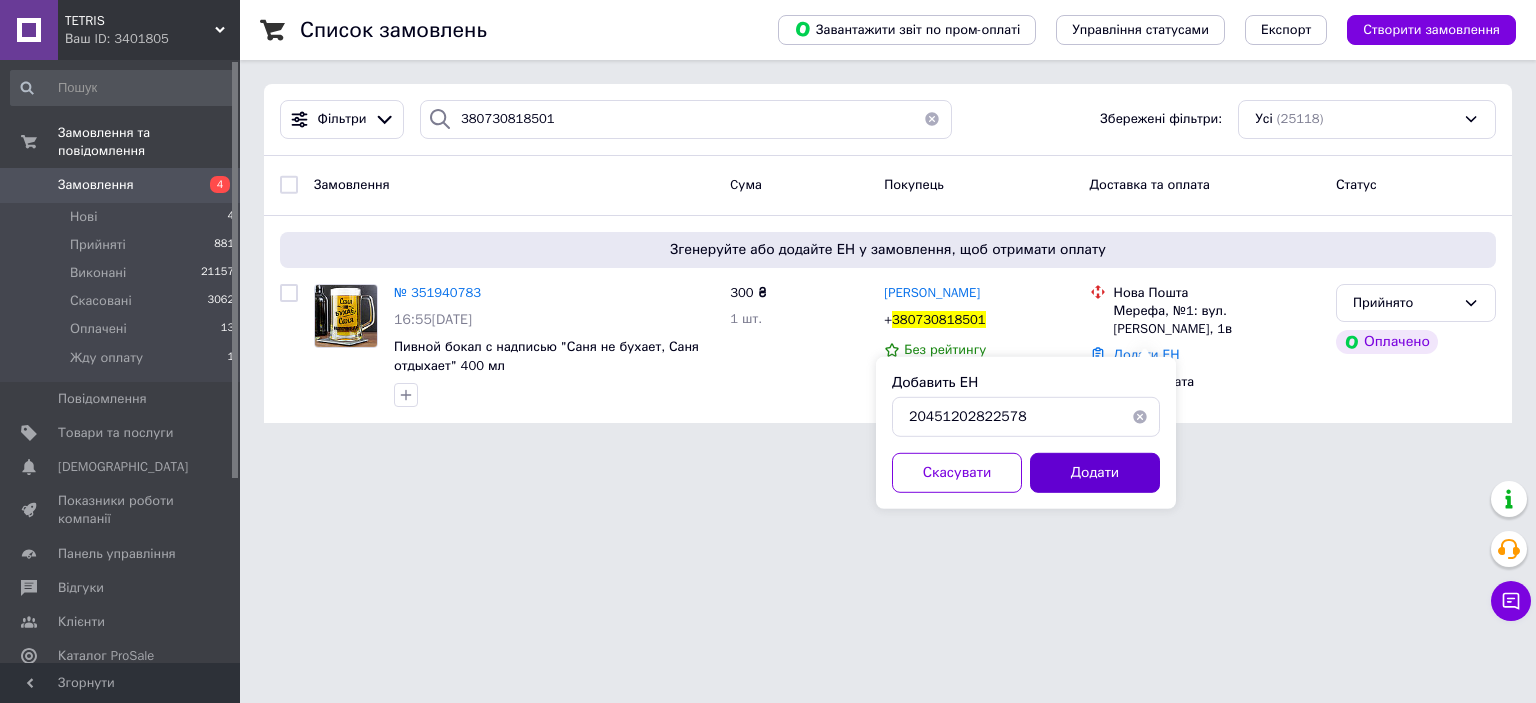 click on "Додати" at bounding box center [1095, 473] 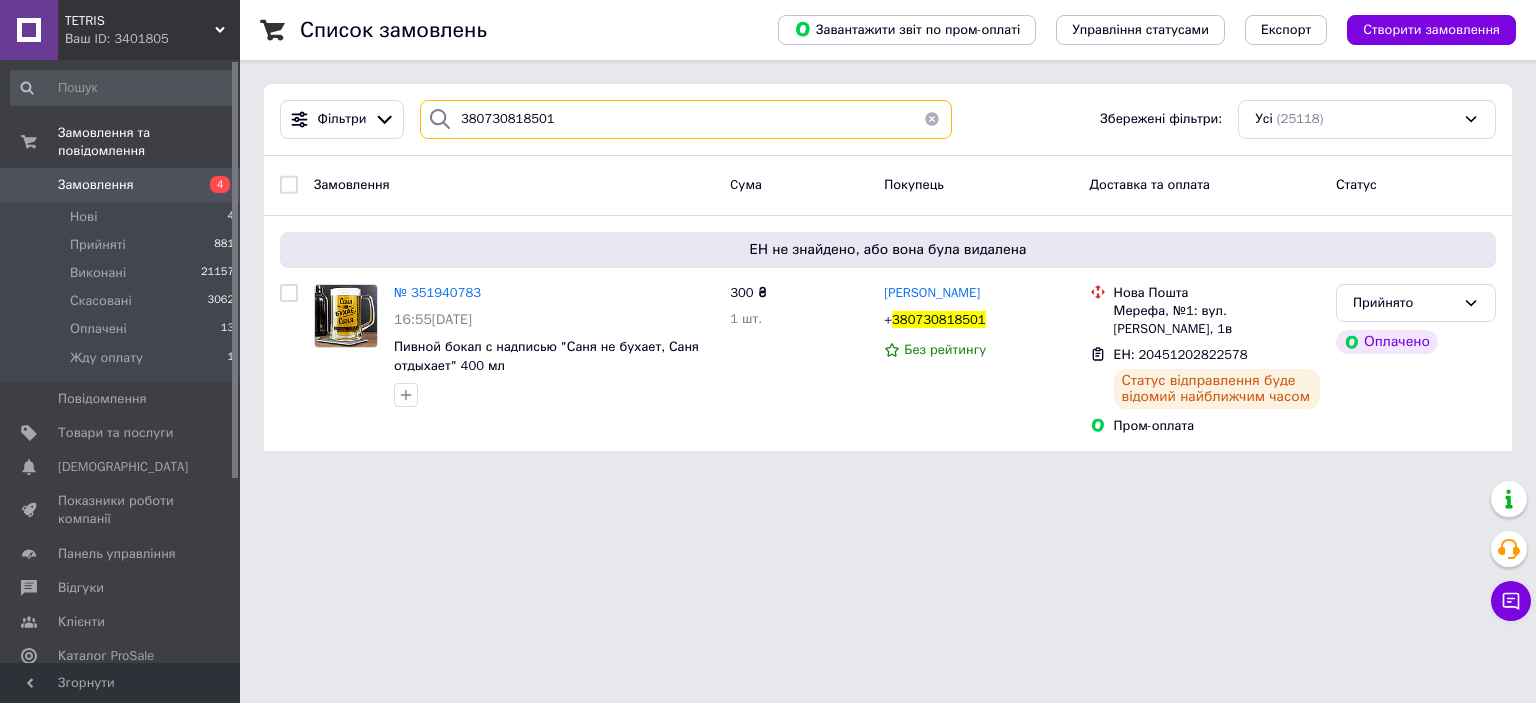 click on "380730818501" at bounding box center [686, 119] 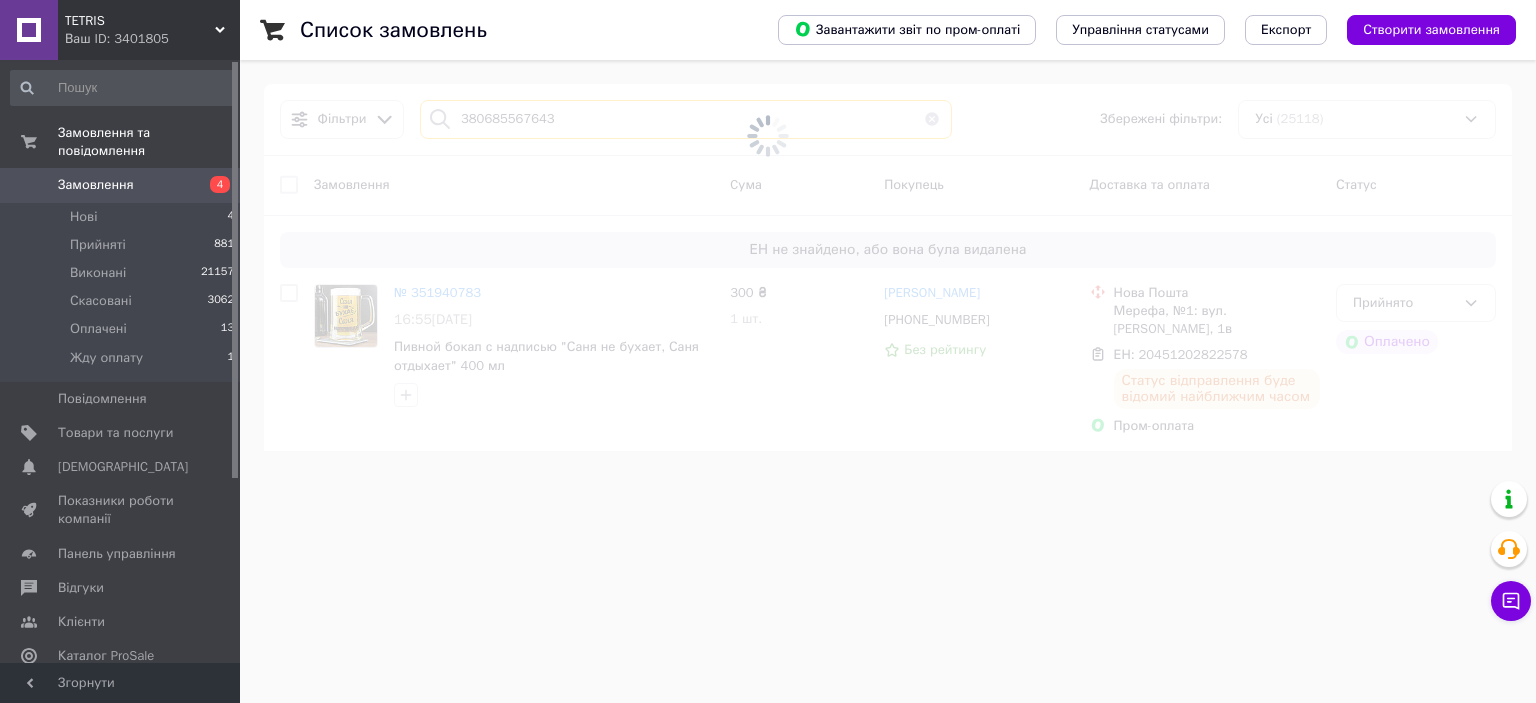 type on "380685567643" 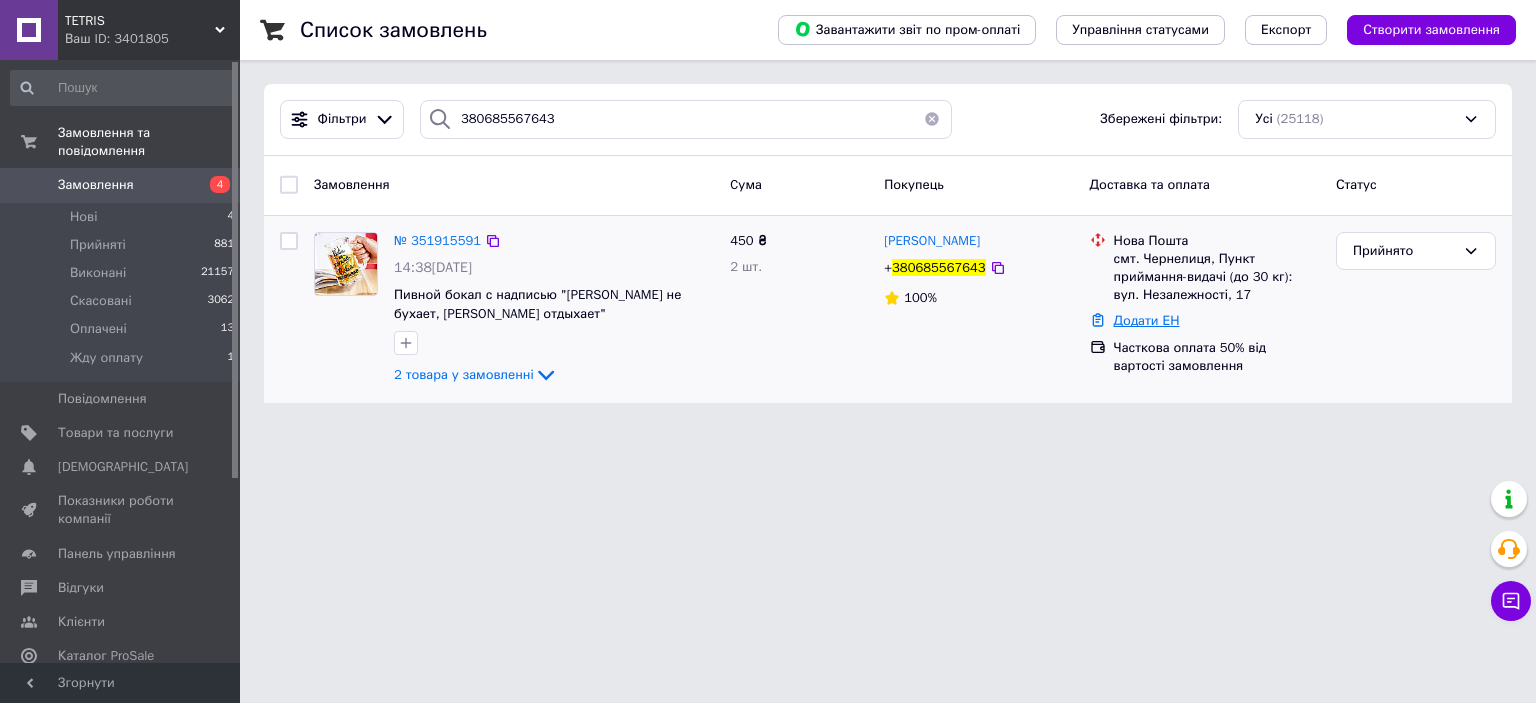 click on "Додати ЕН" at bounding box center [1147, 320] 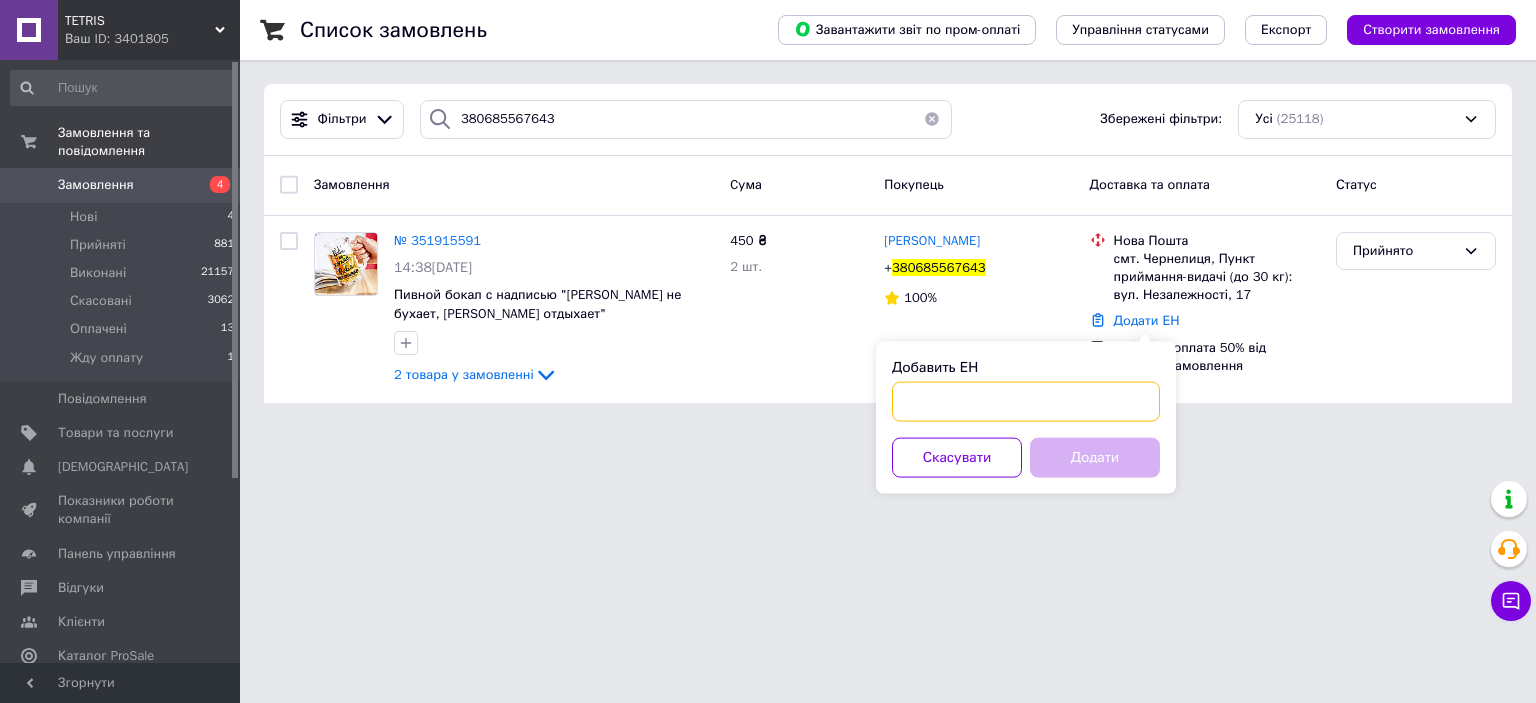 click on "Добавить ЕН" at bounding box center (1026, 402) 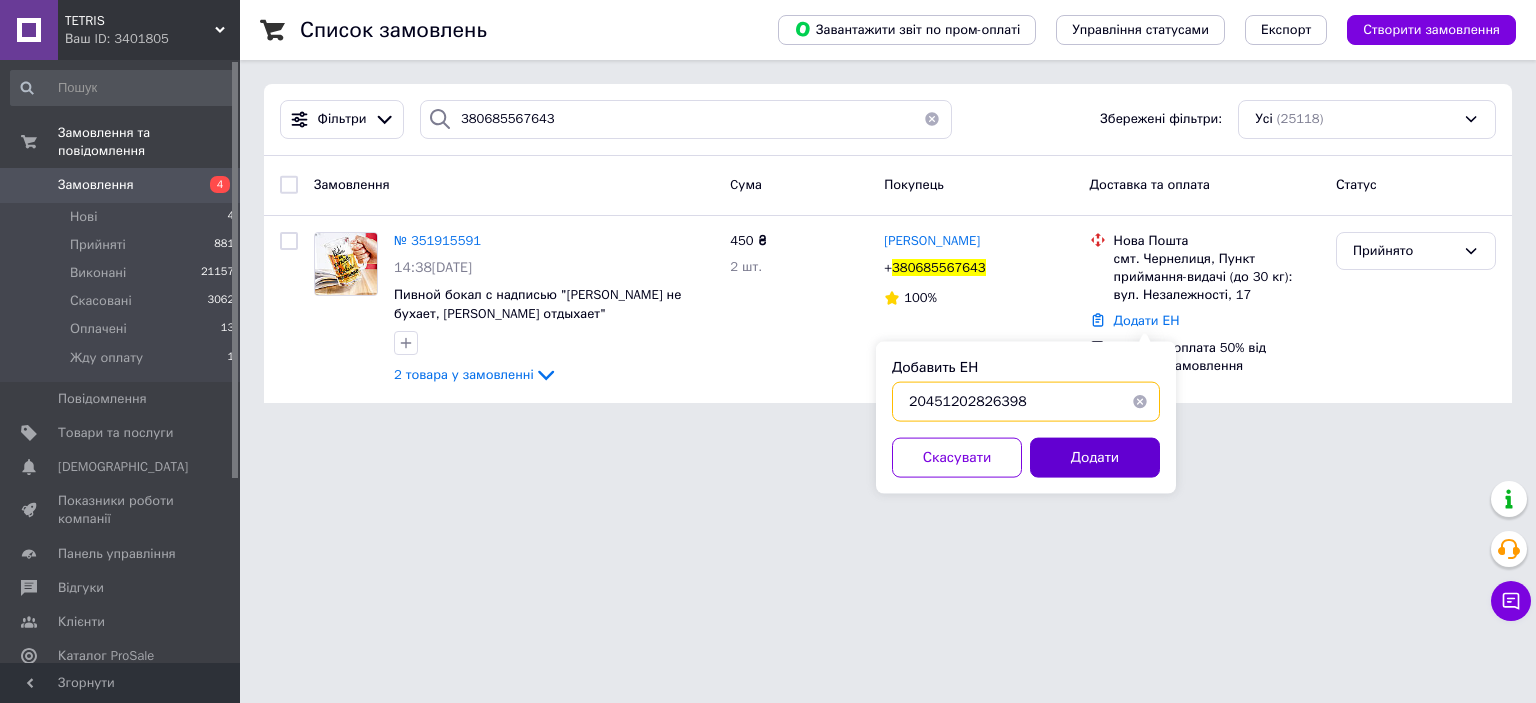 type on "20451202826398" 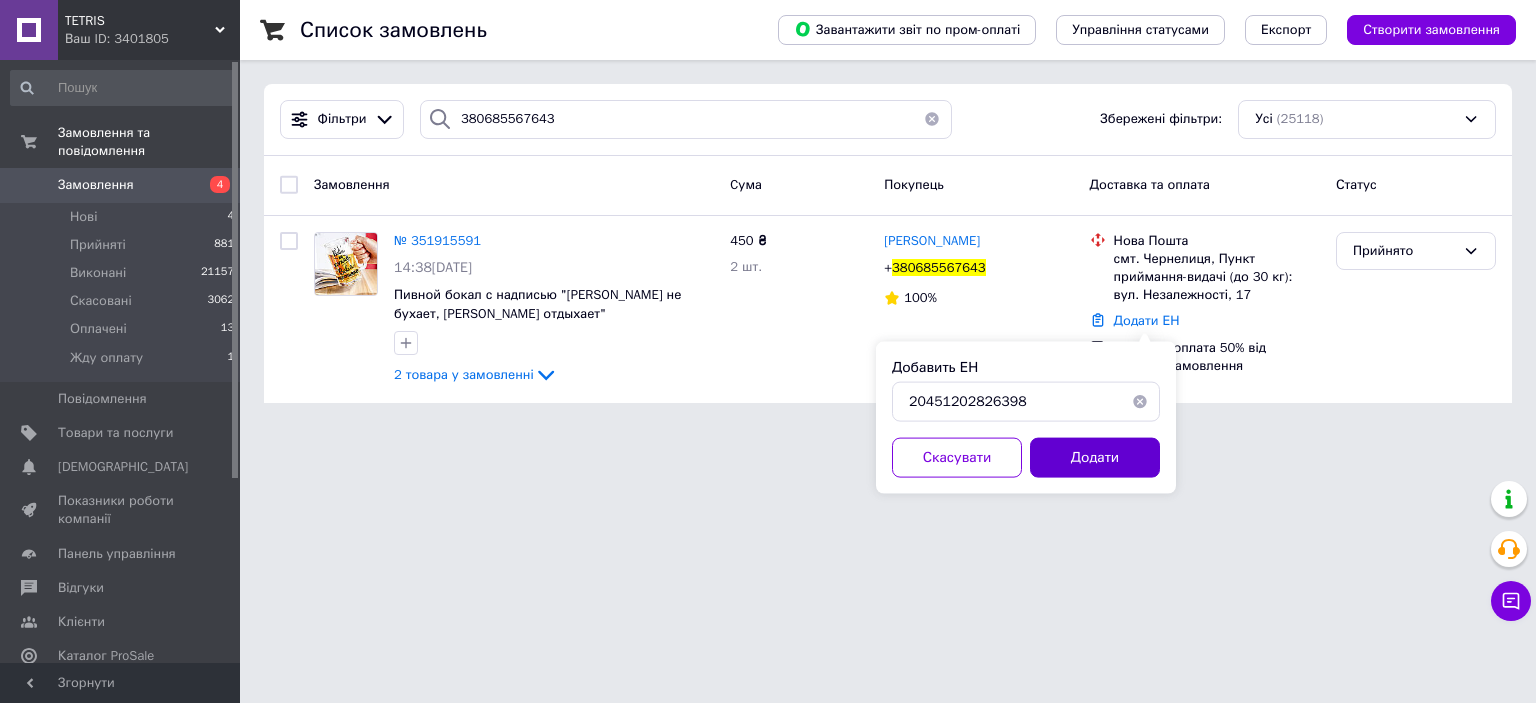 click on "Додати" at bounding box center (1095, 458) 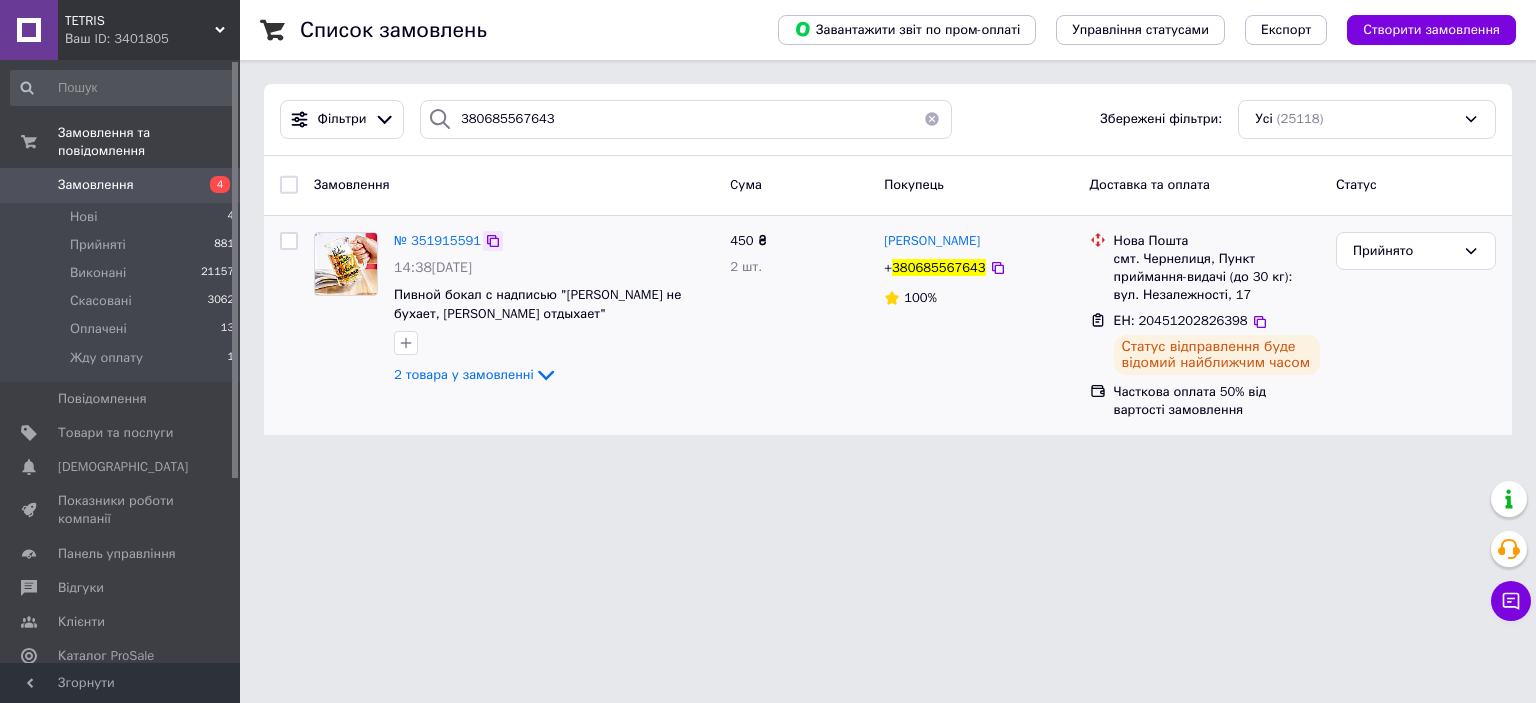 click 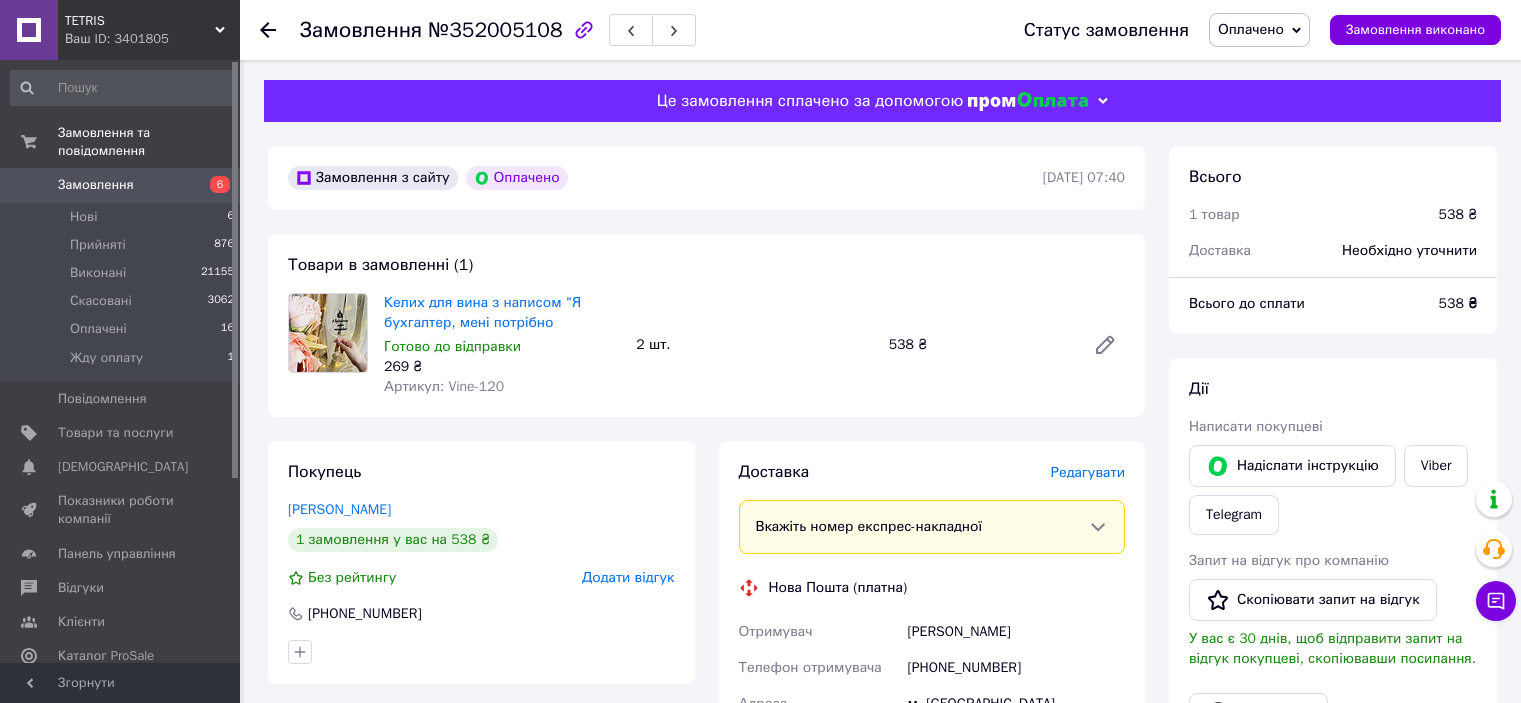 scroll, scrollTop: 200, scrollLeft: 0, axis: vertical 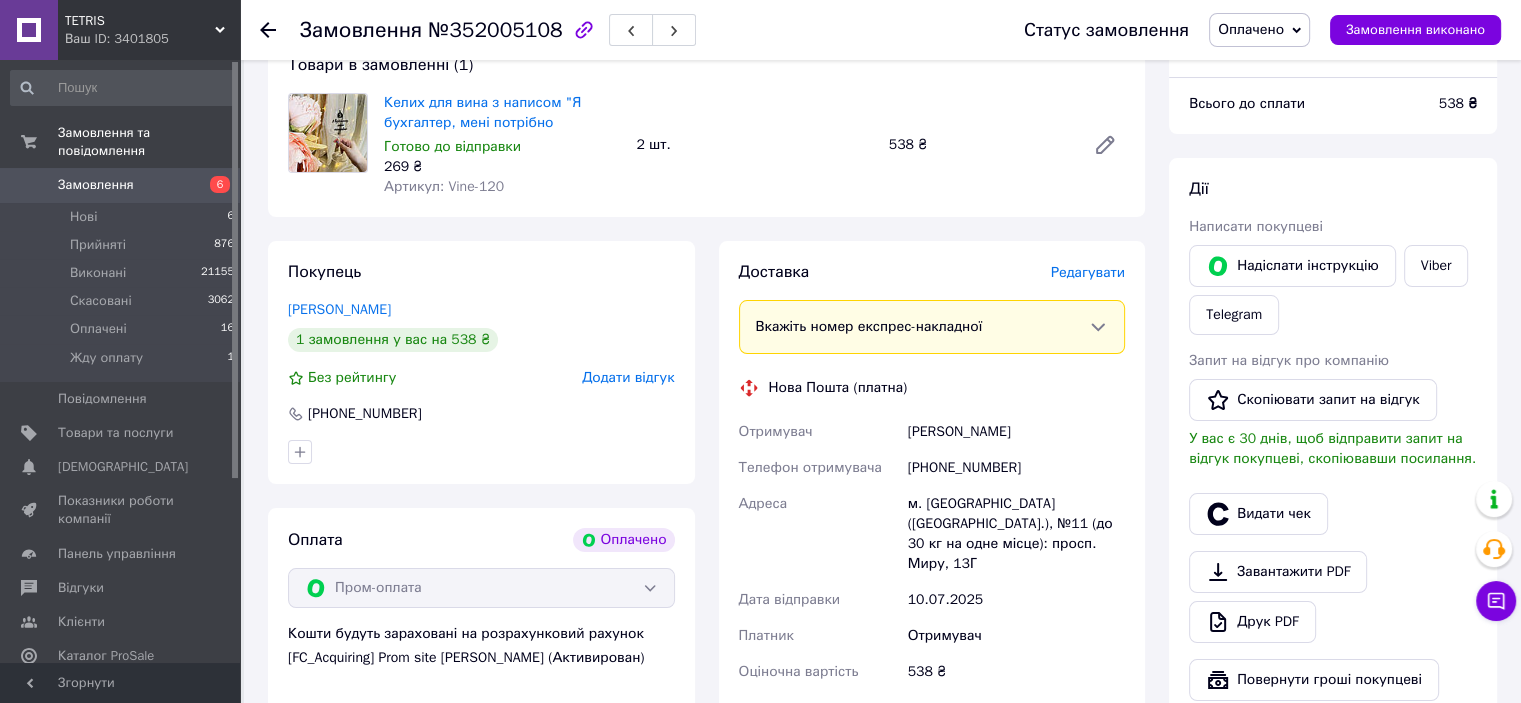 click on "Замовлення №352005108" at bounding box center (642, 30) 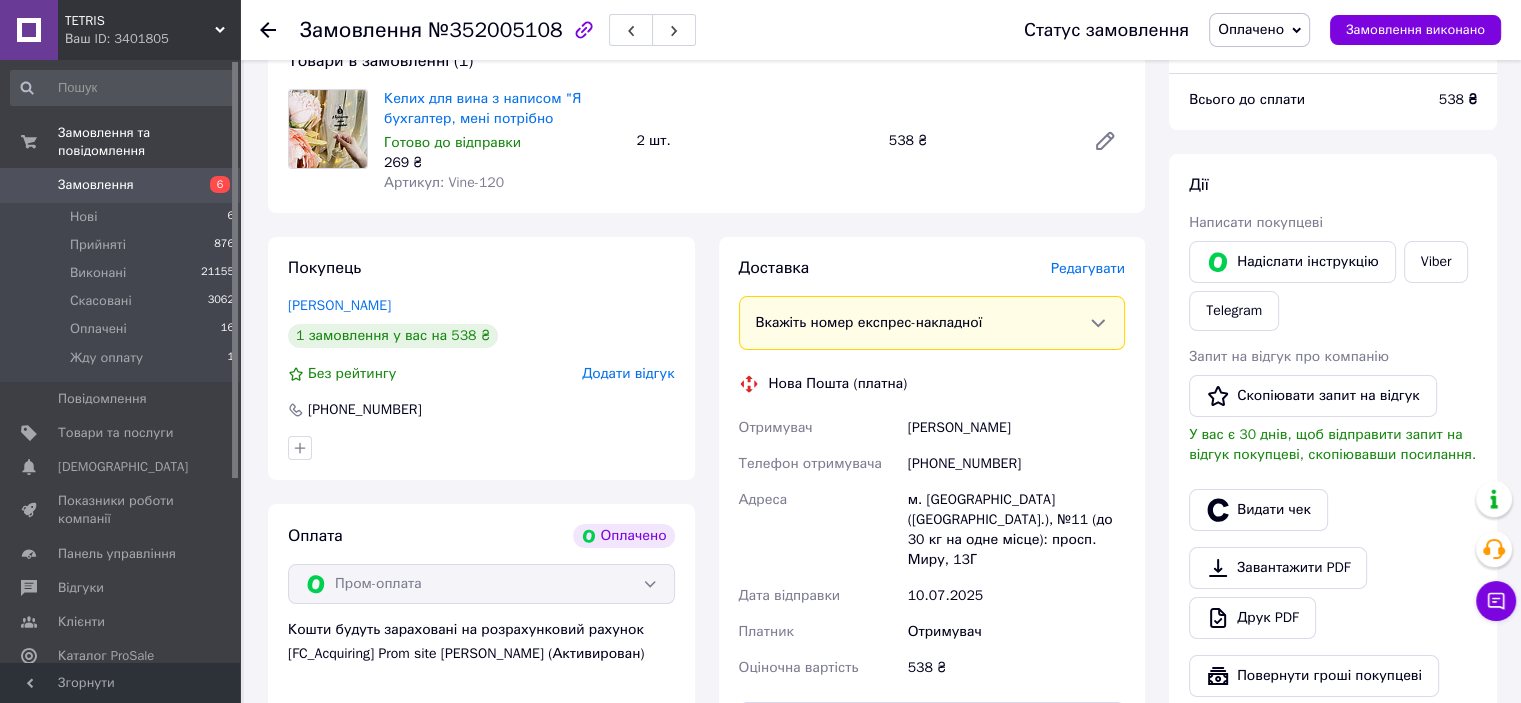 scroll, scrollTop: 200, scrollLeft: 0, axis: vertical 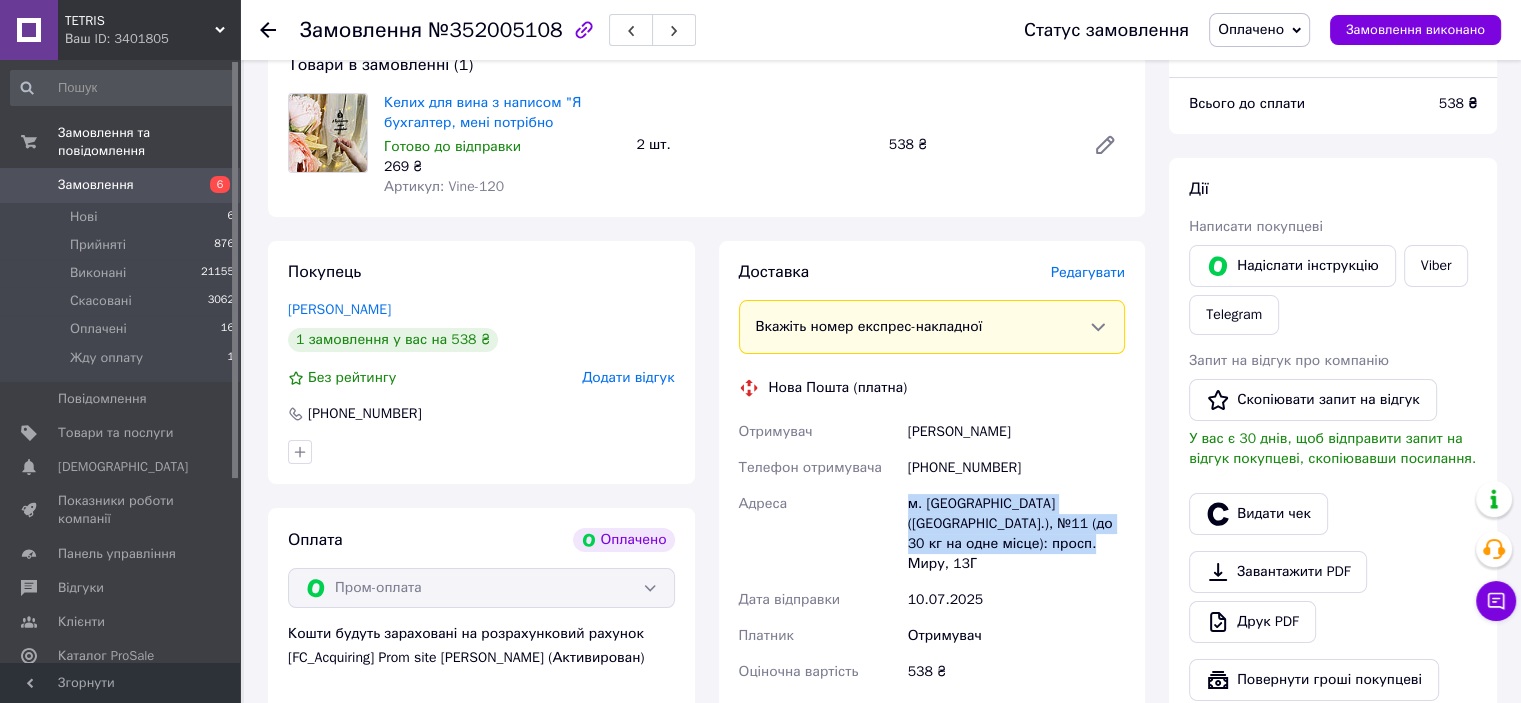 drag, startPoint x: 943, startPoint y: 523, endPoint x: 1038, endPoint y: 556, distance: 100.56838 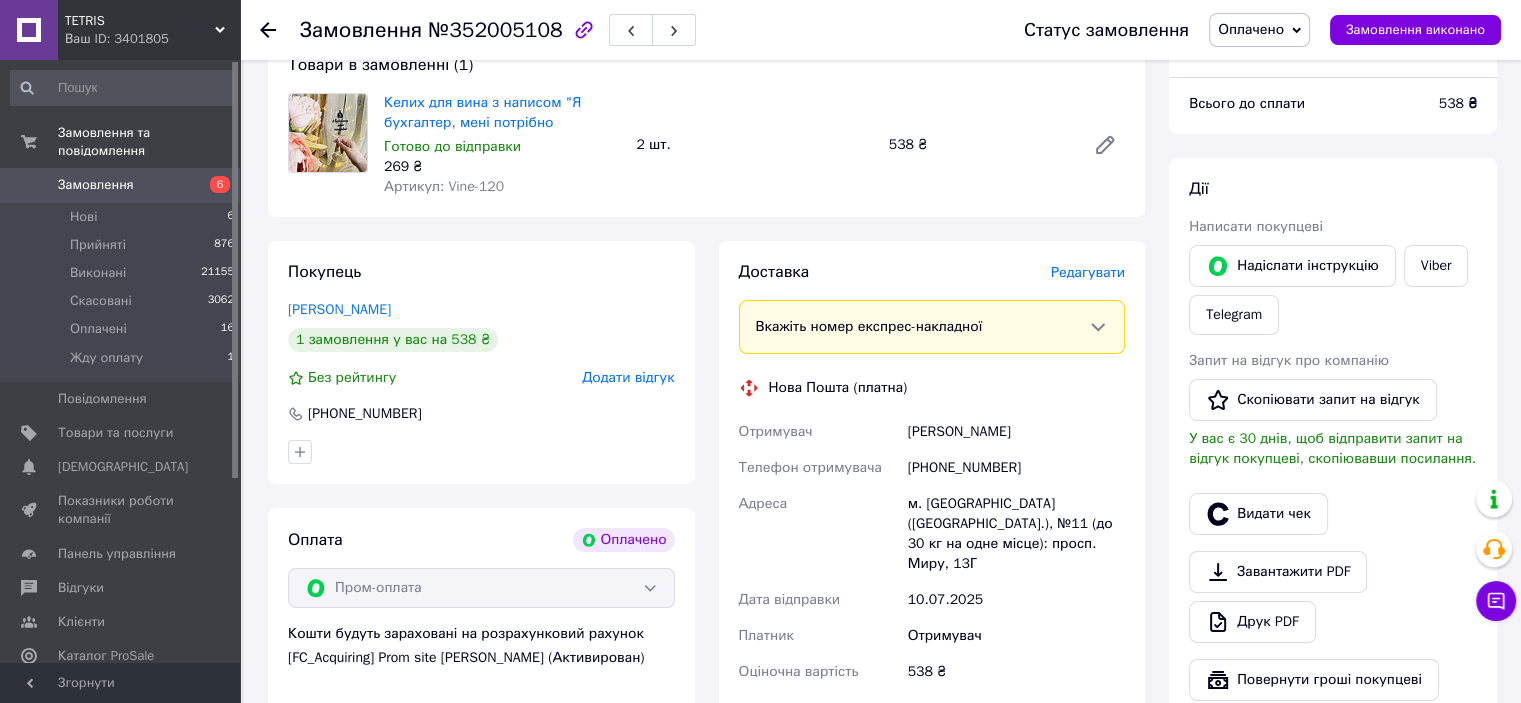 click on "[PHONE_NUMBER]" at bounding box center (1016, 468) 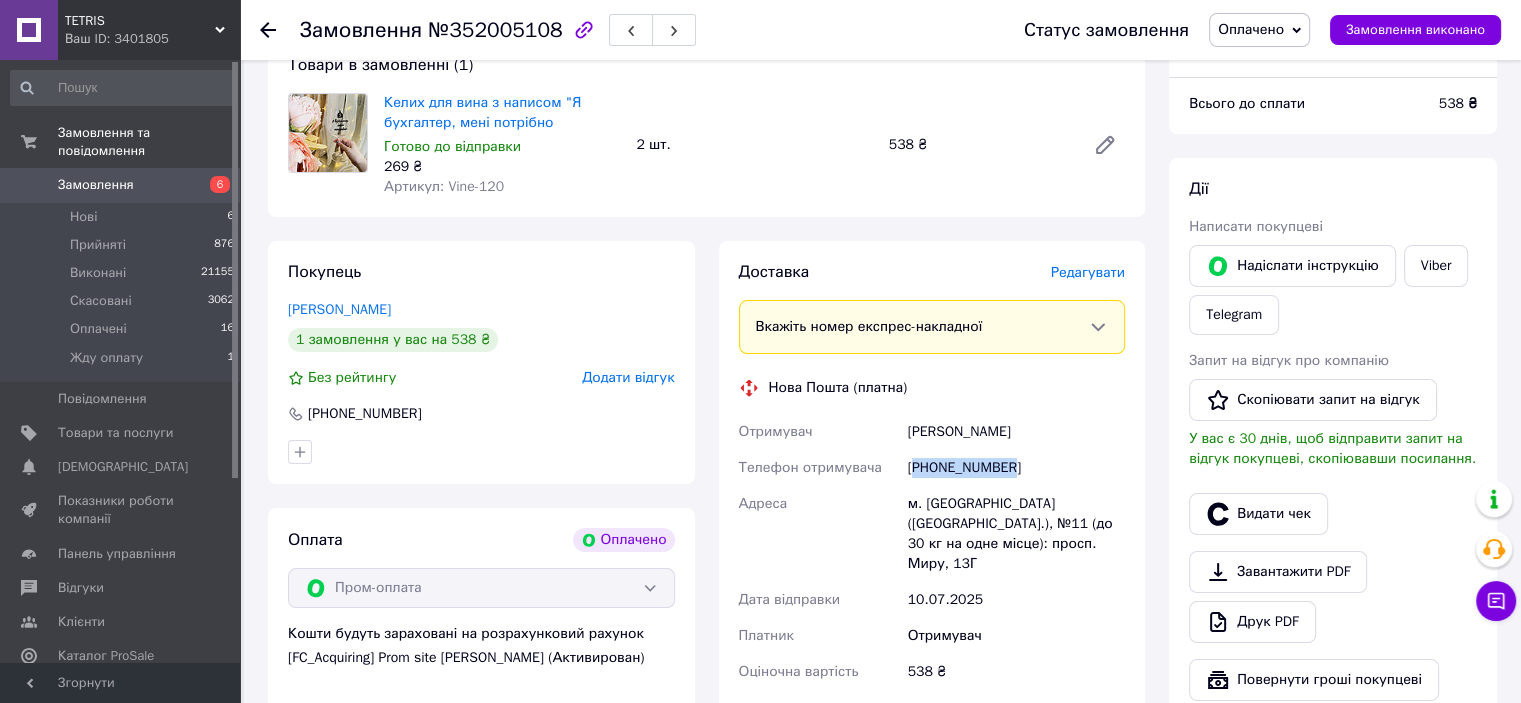 click on "[PHONE_NUMBER]" at bounding box center [1016, 468] 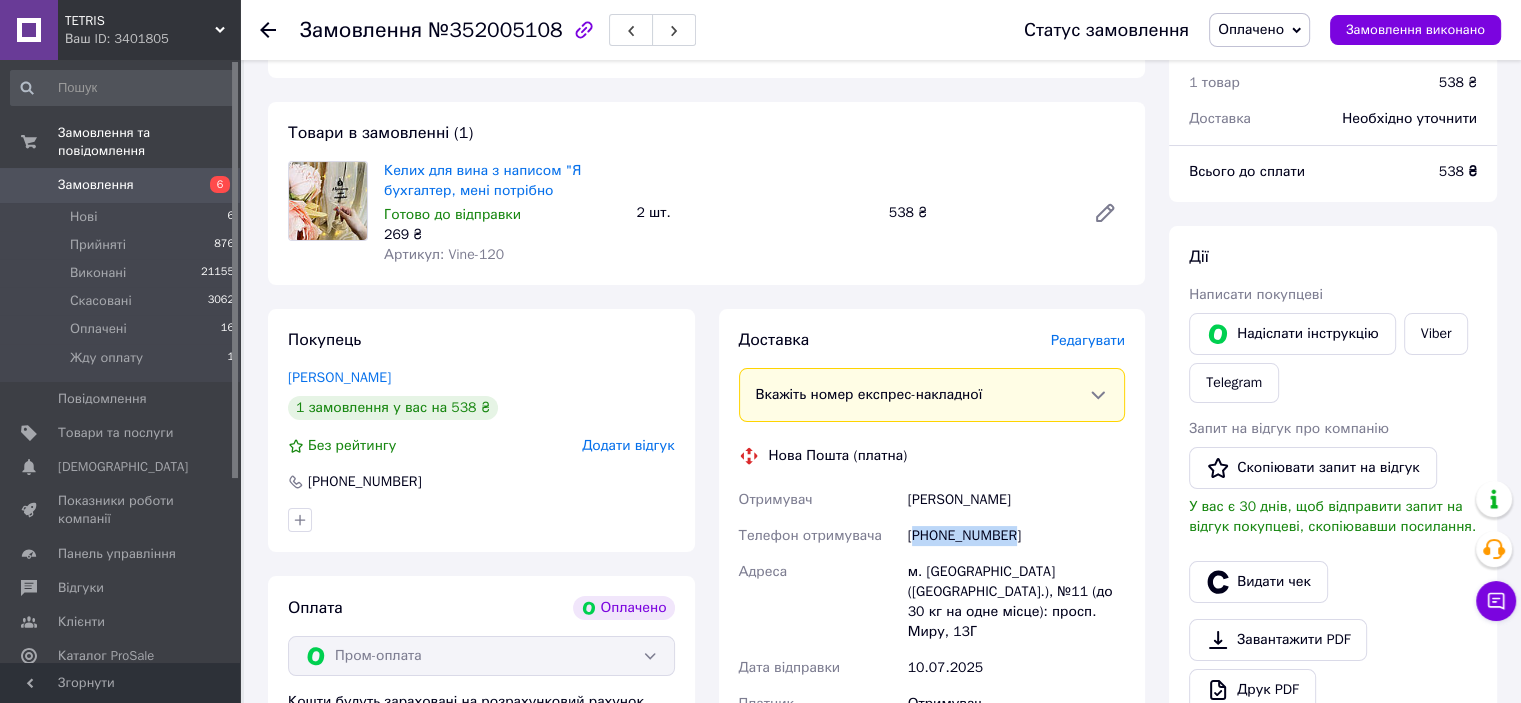 scroll, scrollTop: 100, scrollLeft: 0, axis: vertical 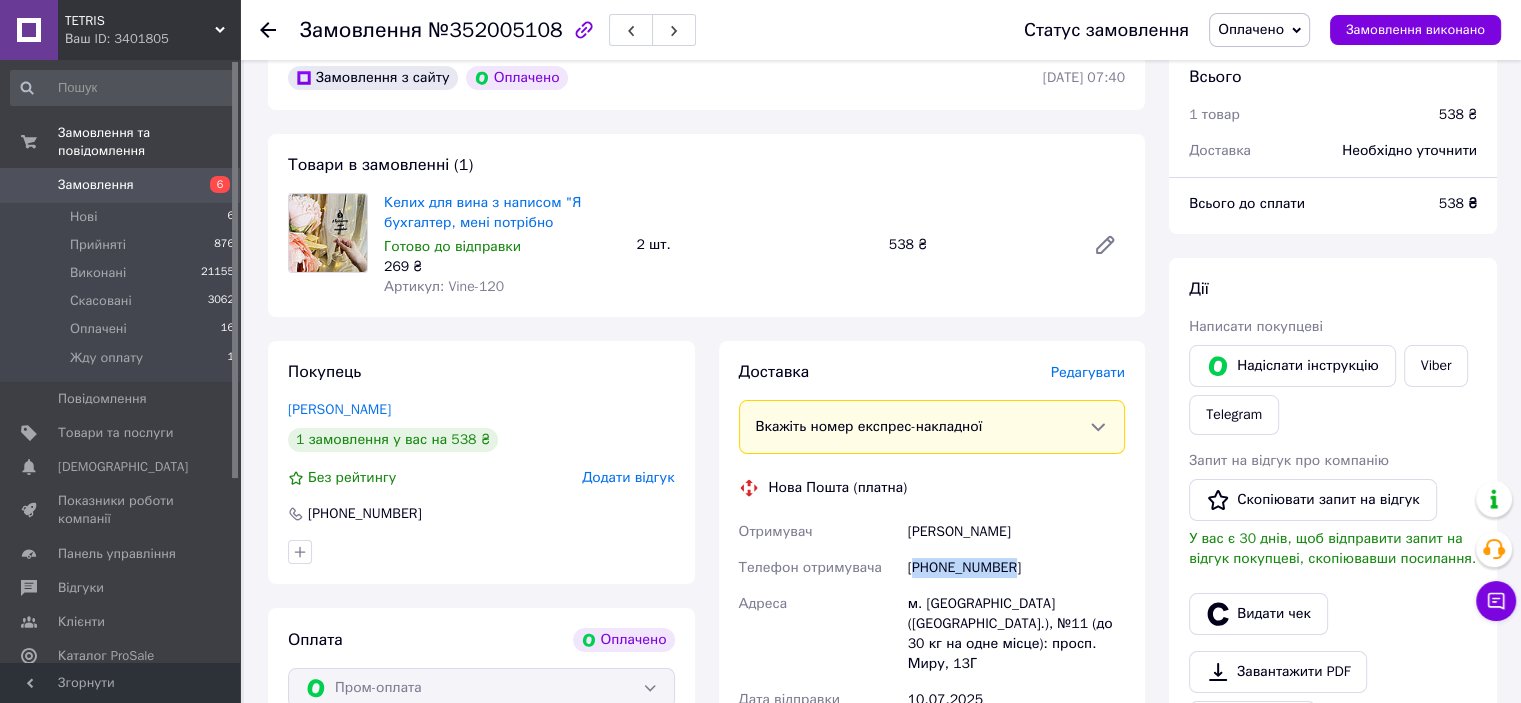 click on "Оплачено" at bounding box center [1251, 29] 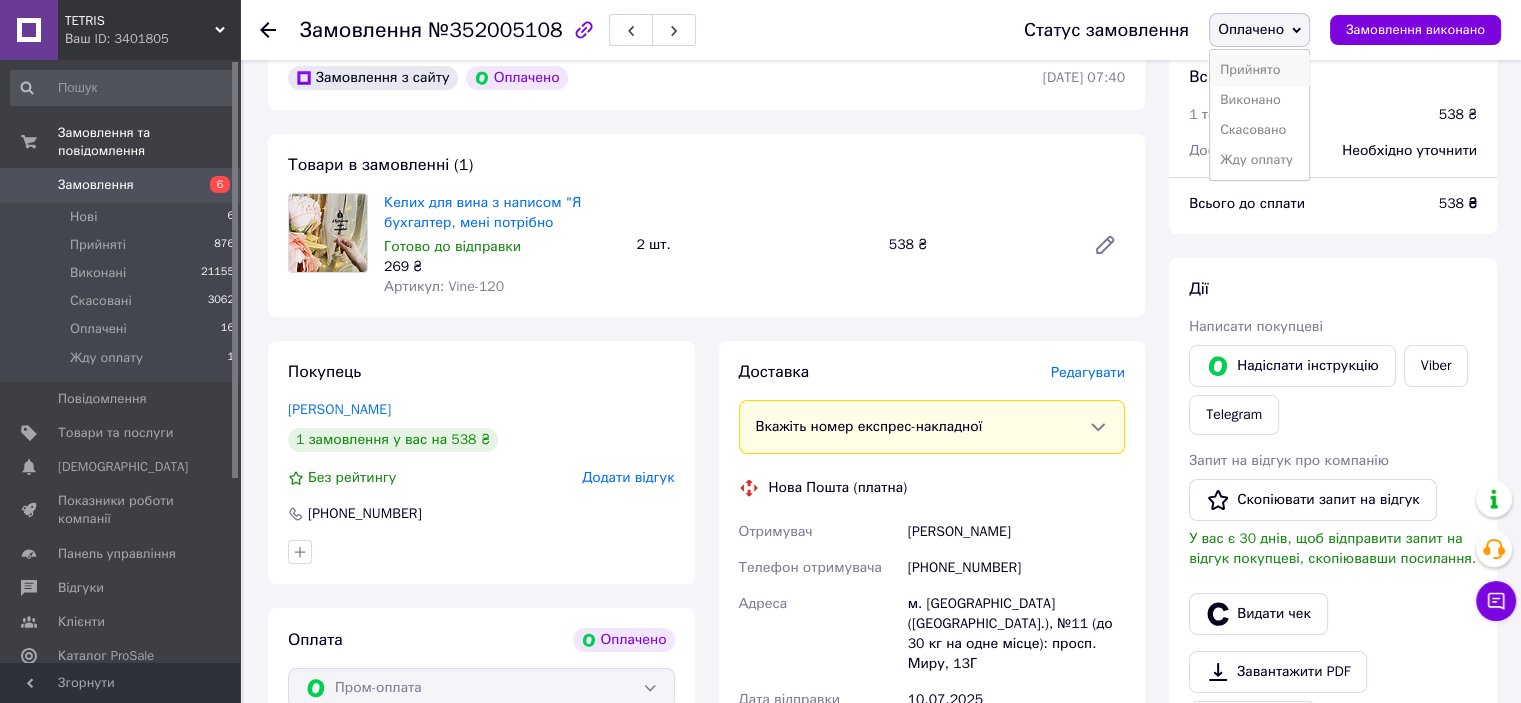 click on "Прийнято" at bounding box center (1259, 70) 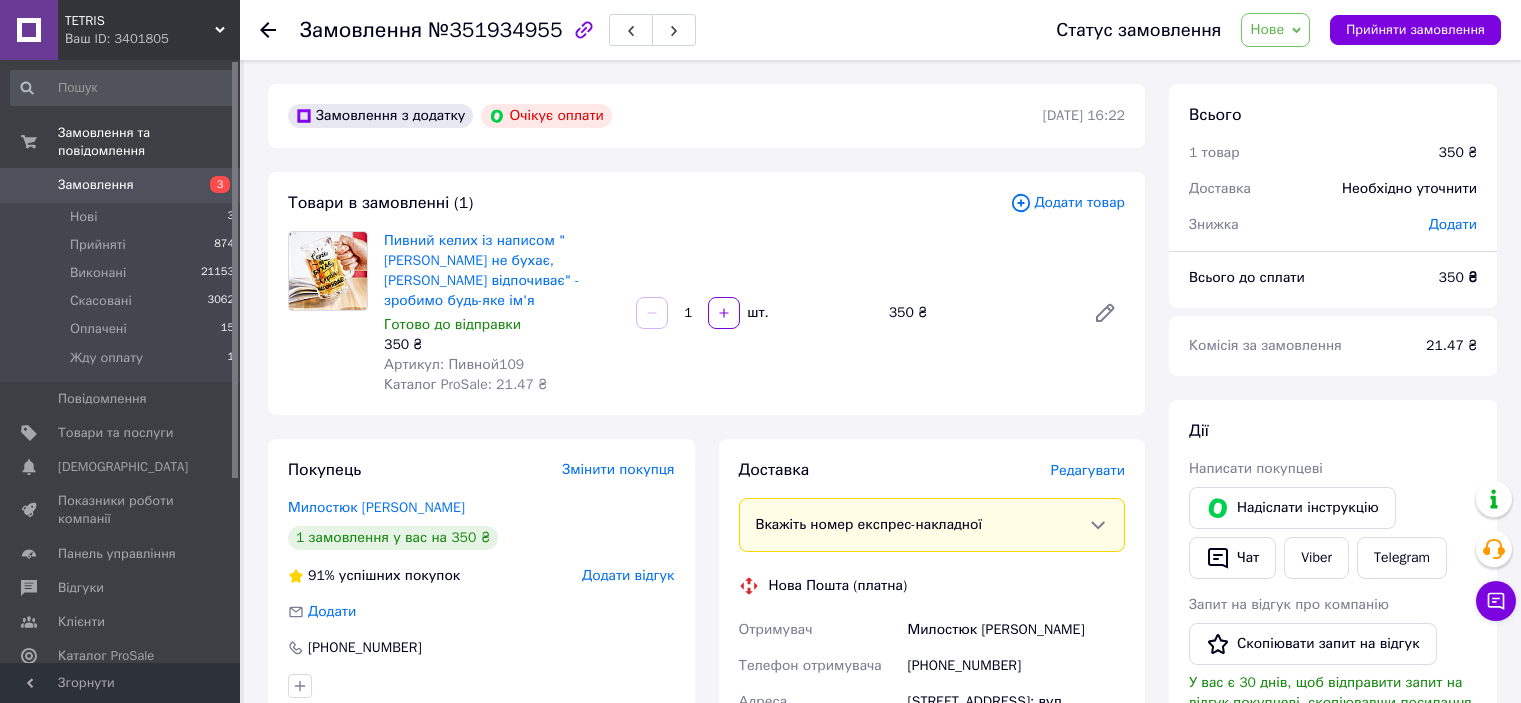 scroll, scrollTop: 0, scrollLeft: 0, axis: both 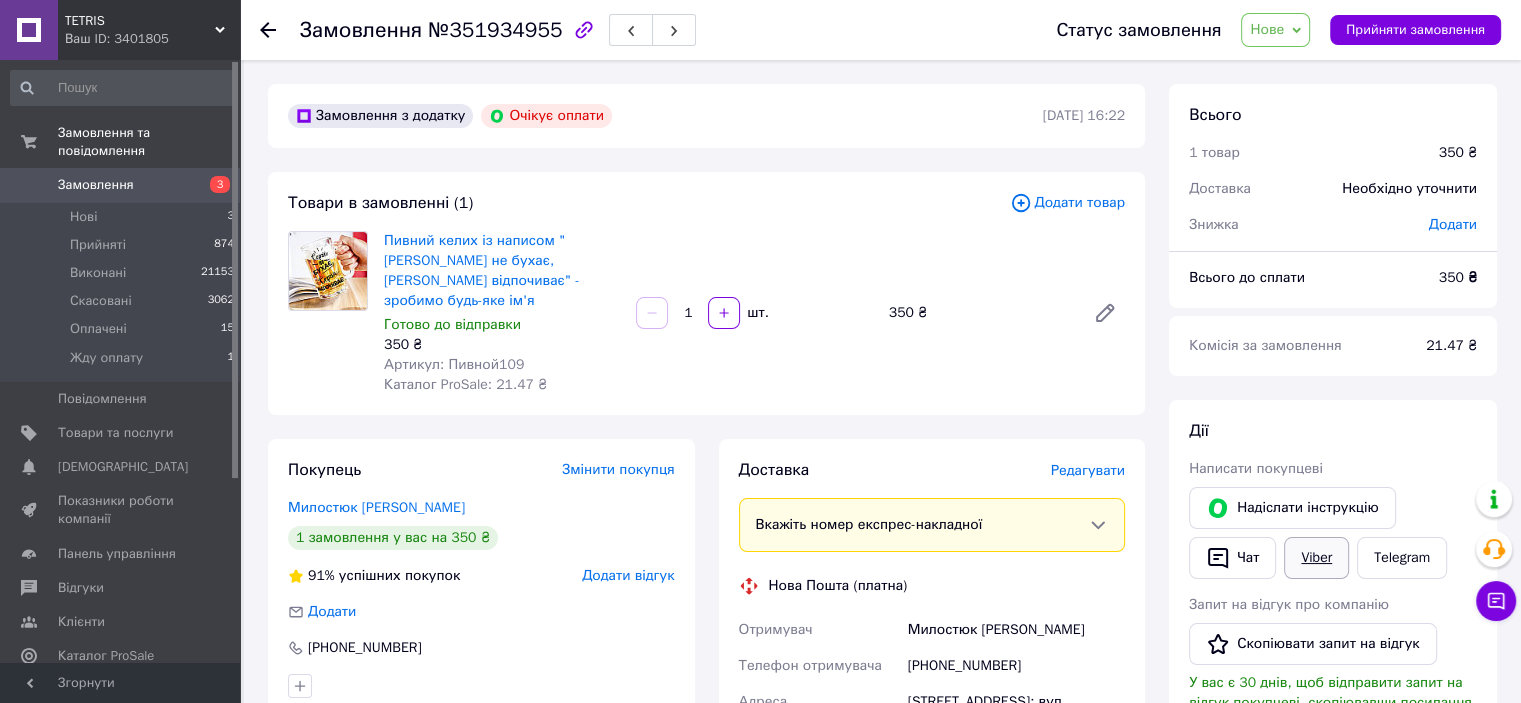 click on "Viber" at bounding box center [1316, 558] 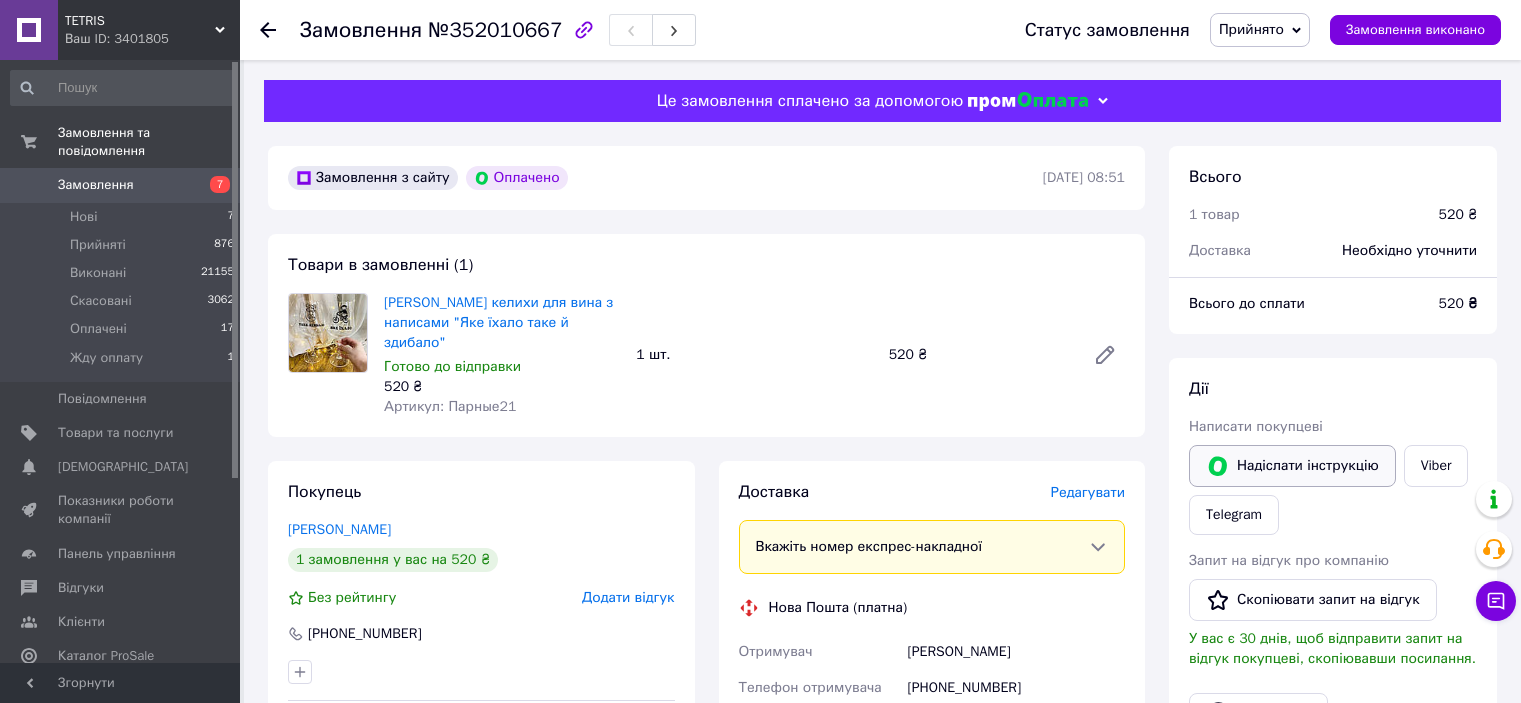 scroll, scrollTop: 200, scrollLeft: 0, axis: vertical 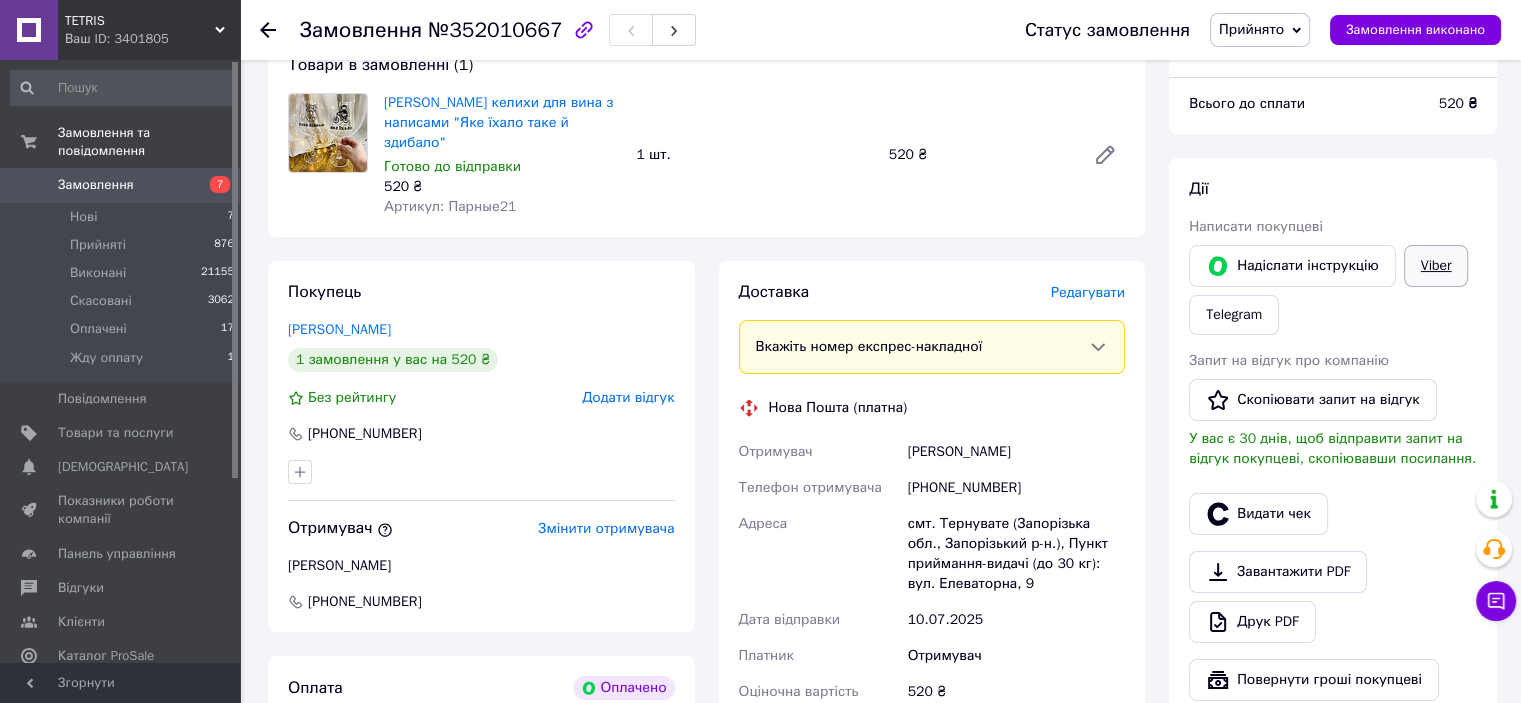 click on "Viber" at bounding box center (1436, 266) 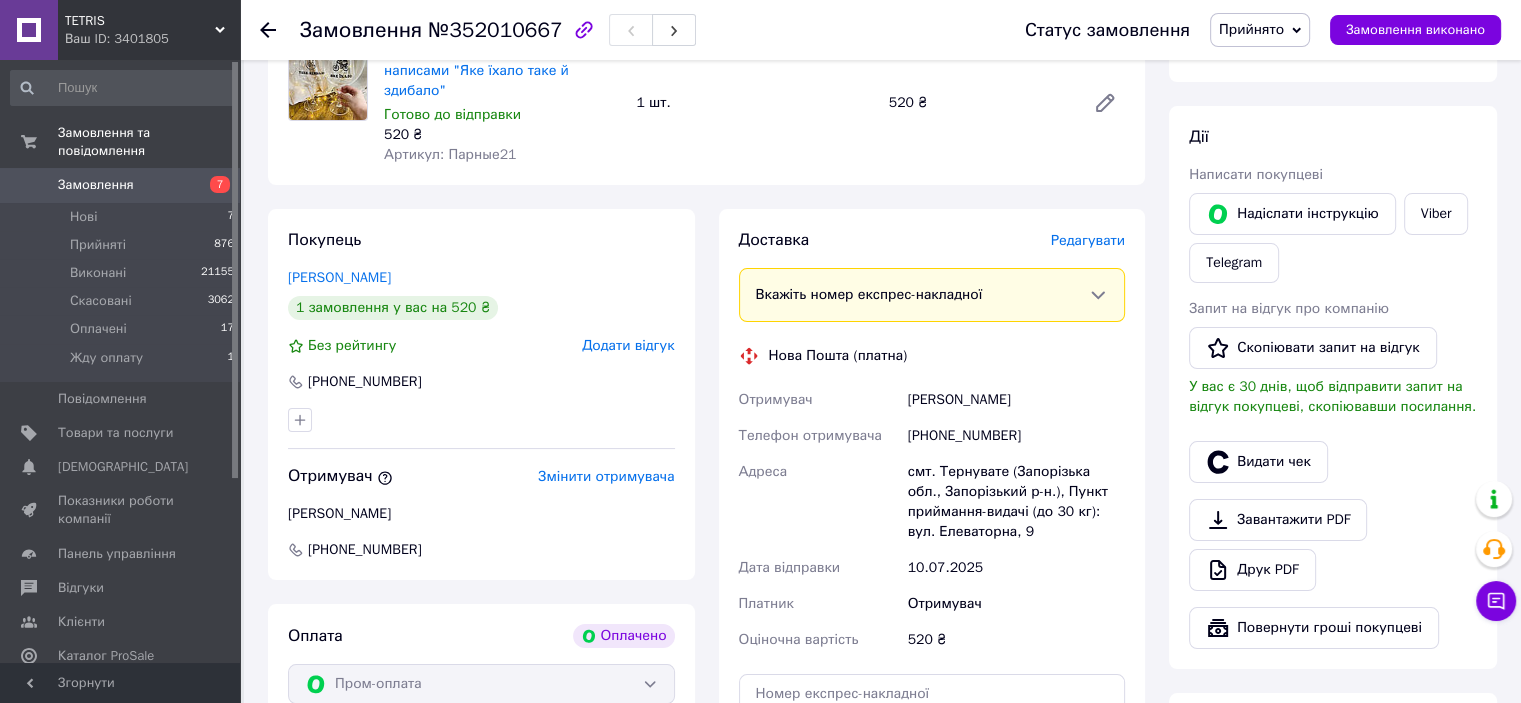 scroll, scrollTop: 400, scrollLeft: 0, axis: vertical 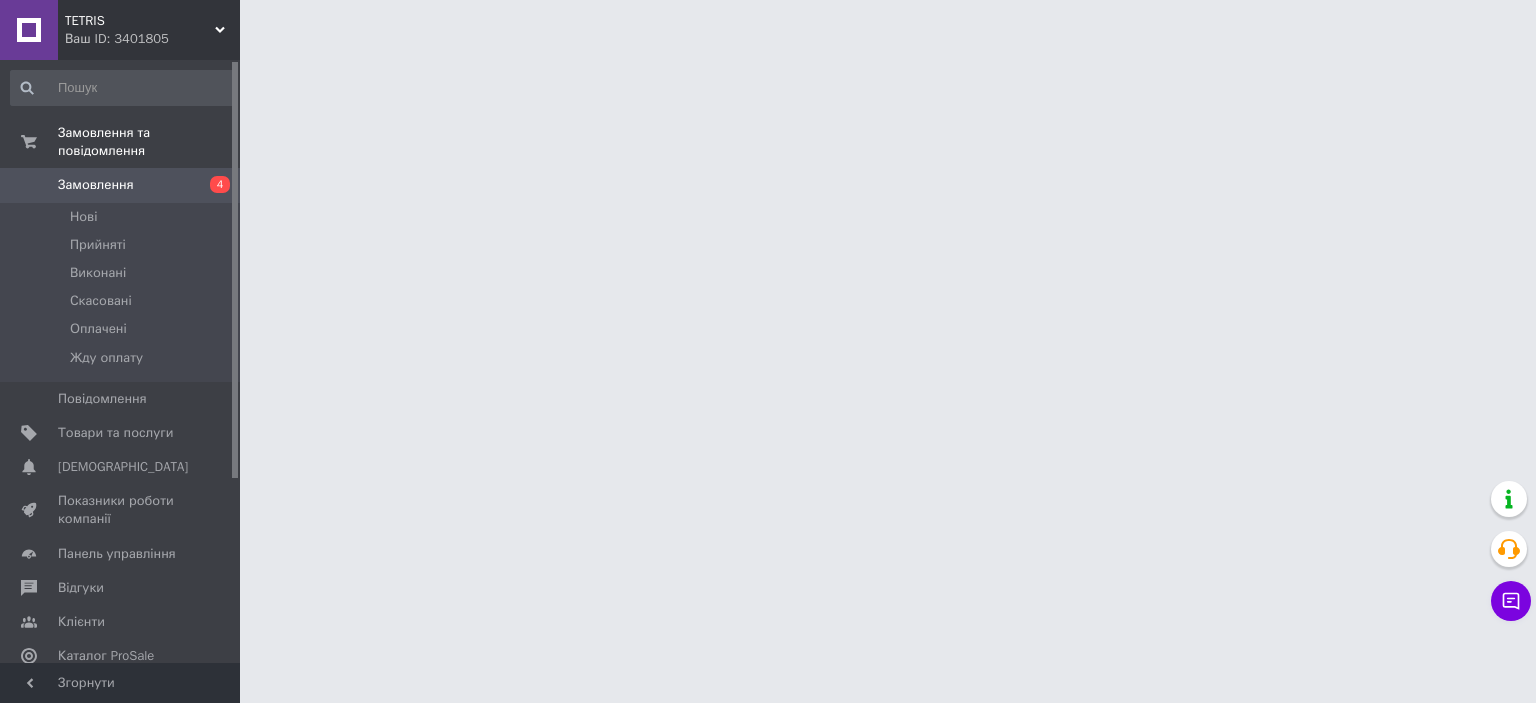 click on "Замовлення" at bounding box center [96, 185] 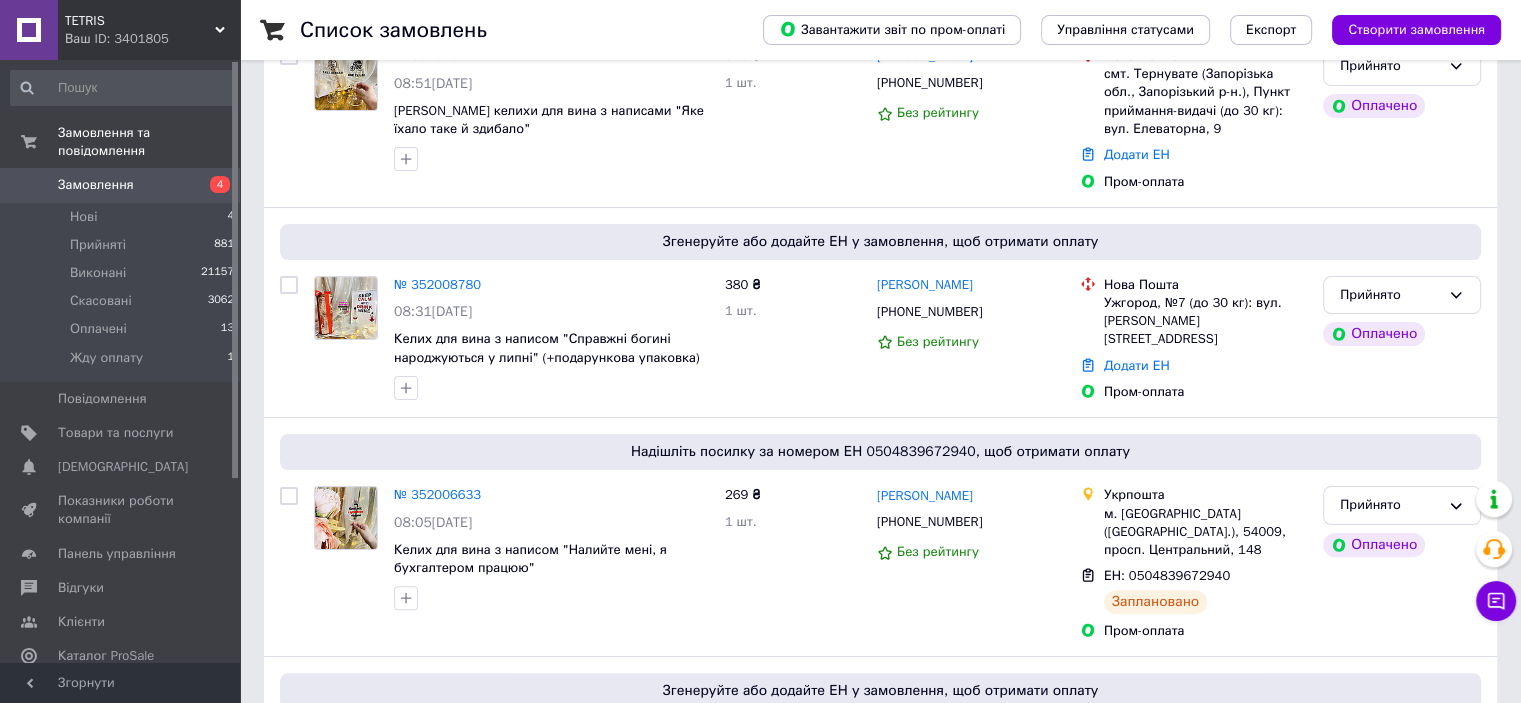 scroll, scrollTop: 400, scrollLeft: 0, axis: vertical 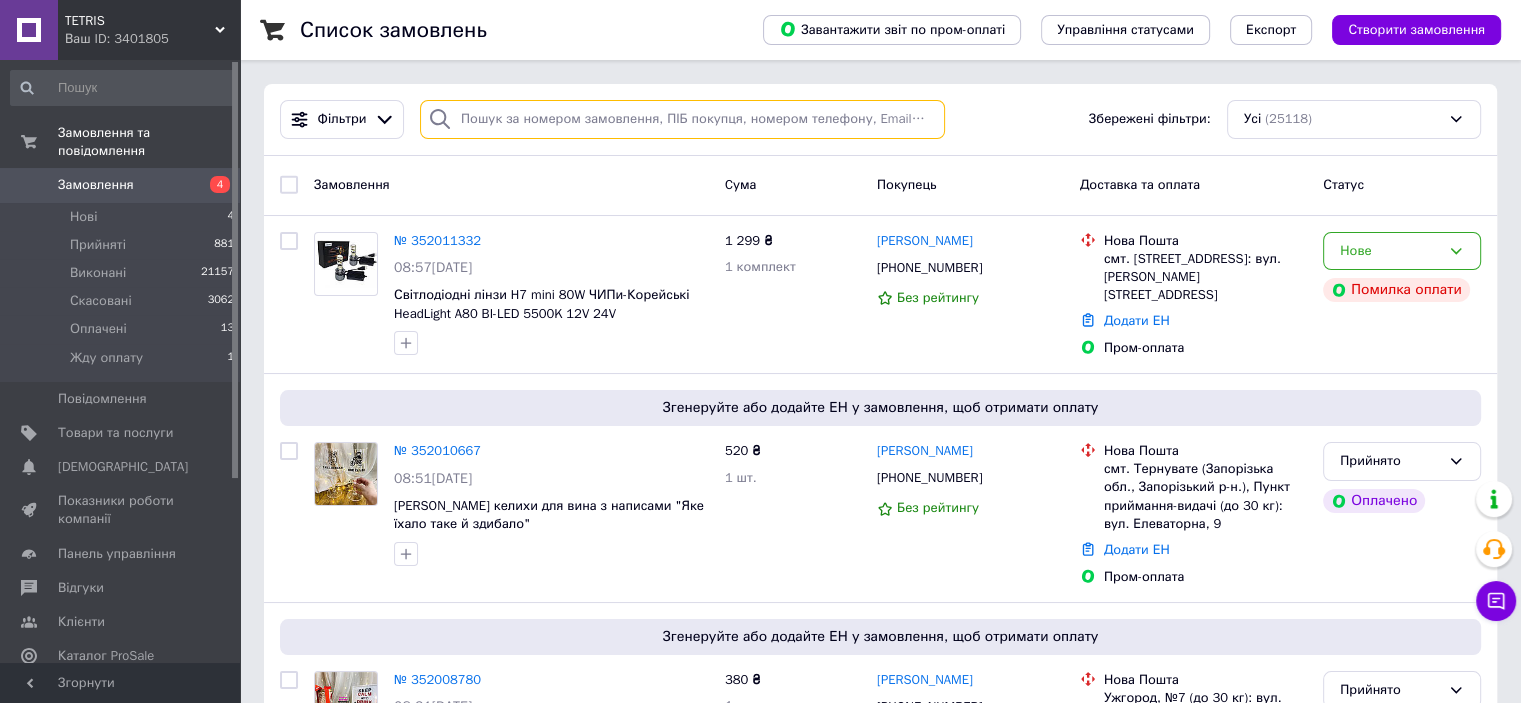 click on "Фільтри Збережені фільтри: Усі (25118)" at bounding box center (880, 120) 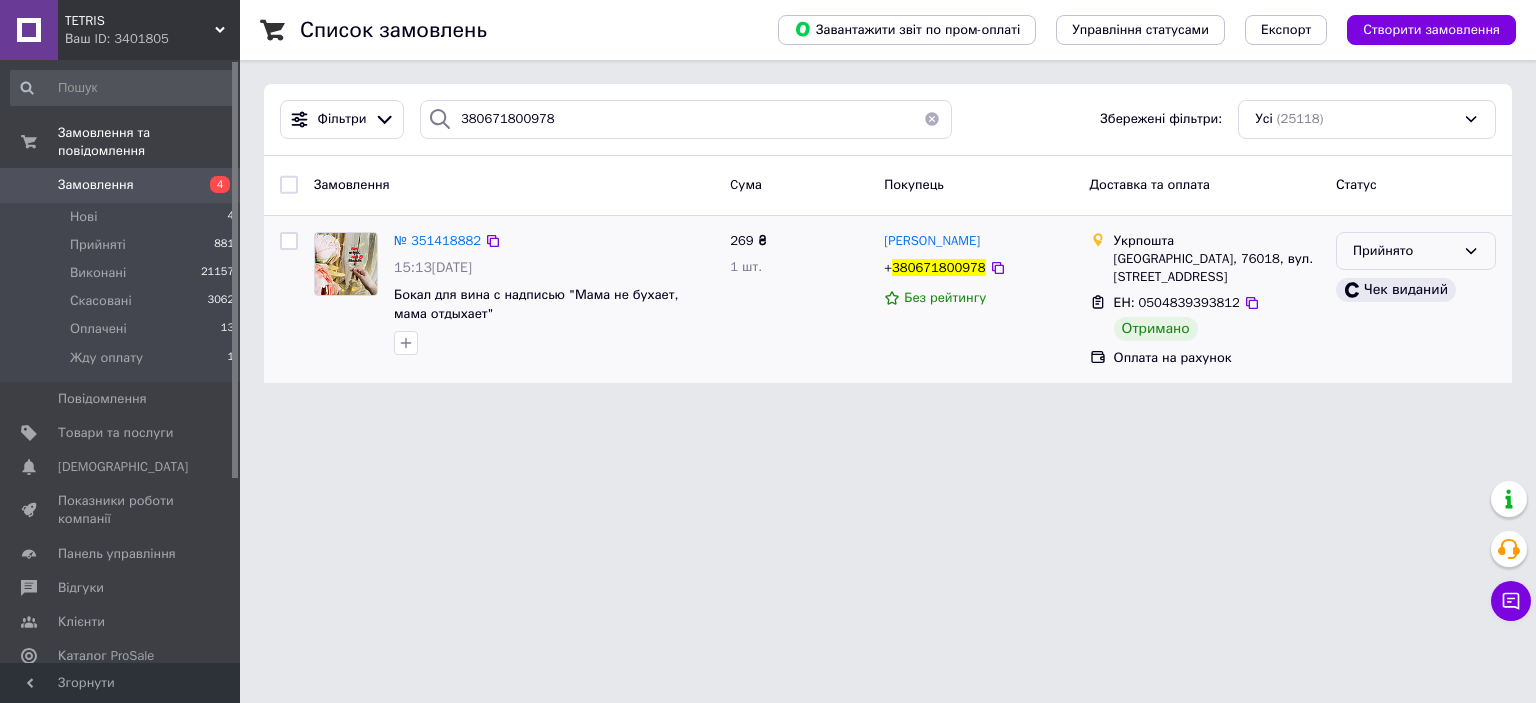 click on "Прийнято" at bounding box center [1404, 251] 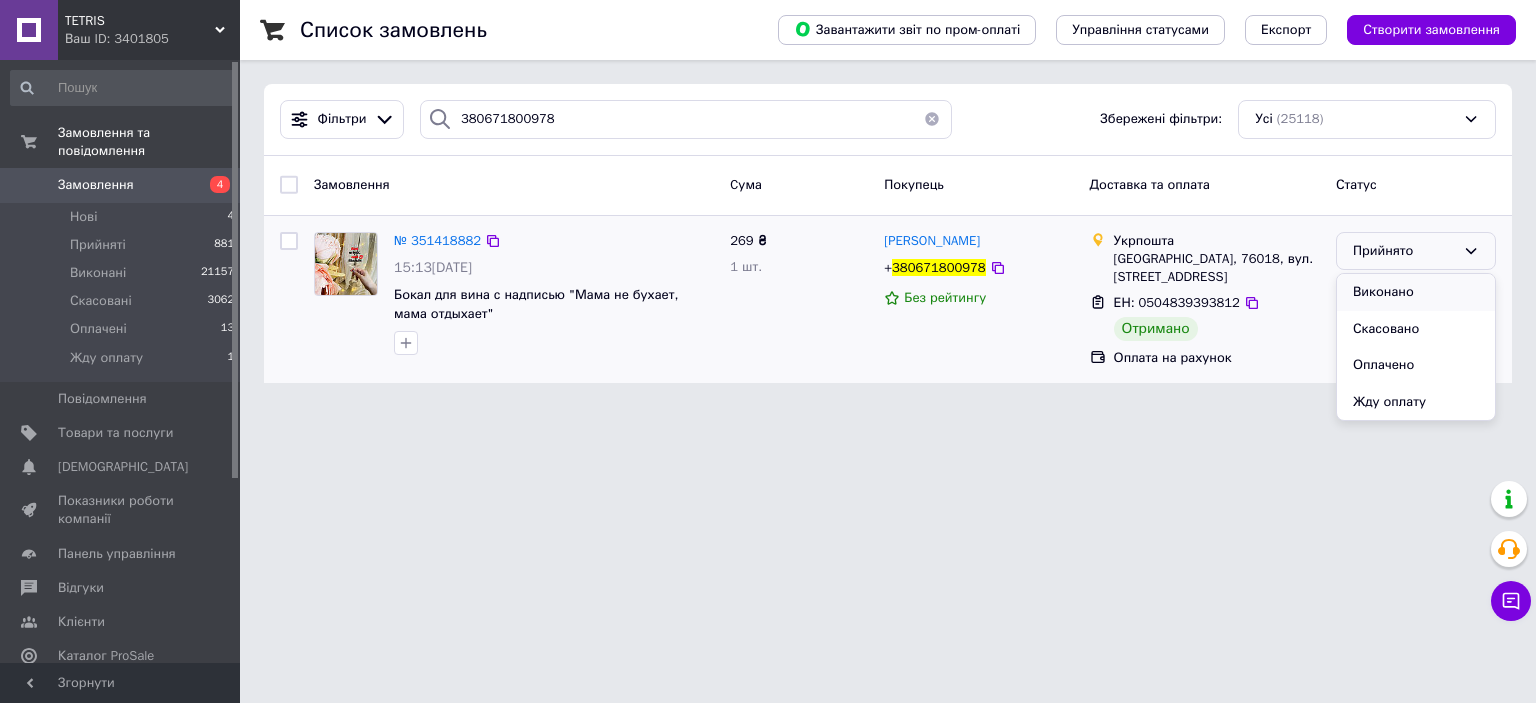 click on "Виконано" at bounding box center (1416, 292) 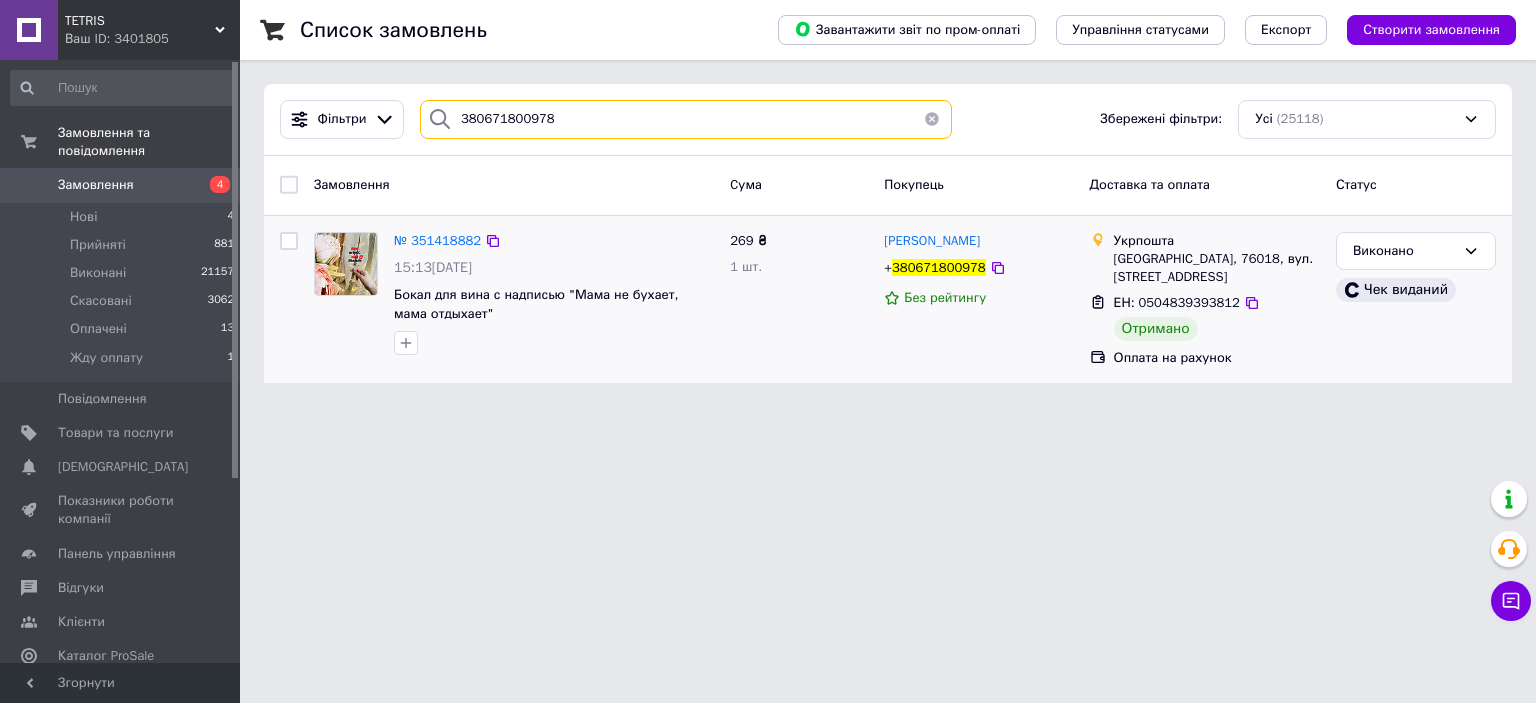 click on "380671800978" at bounding box center (686, 119) 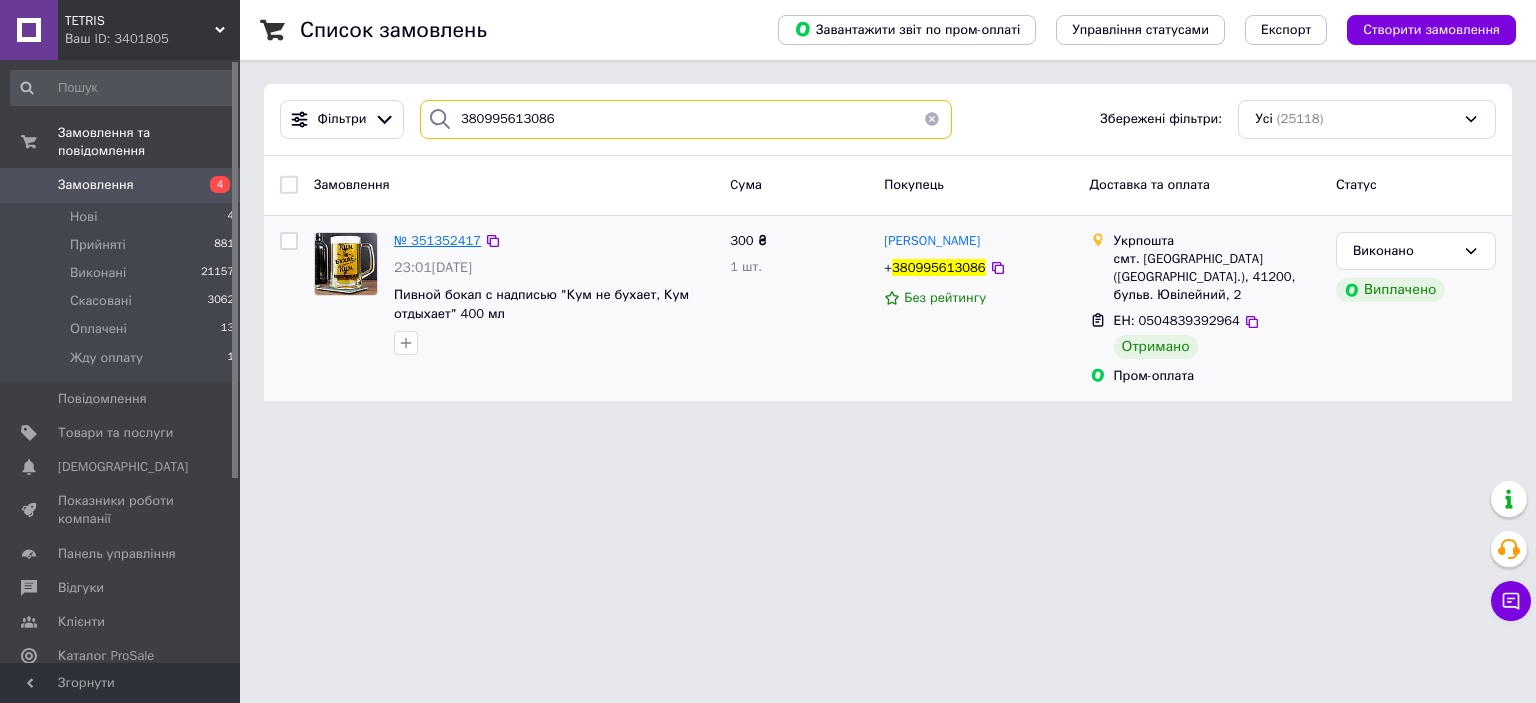 type on "380995613086" 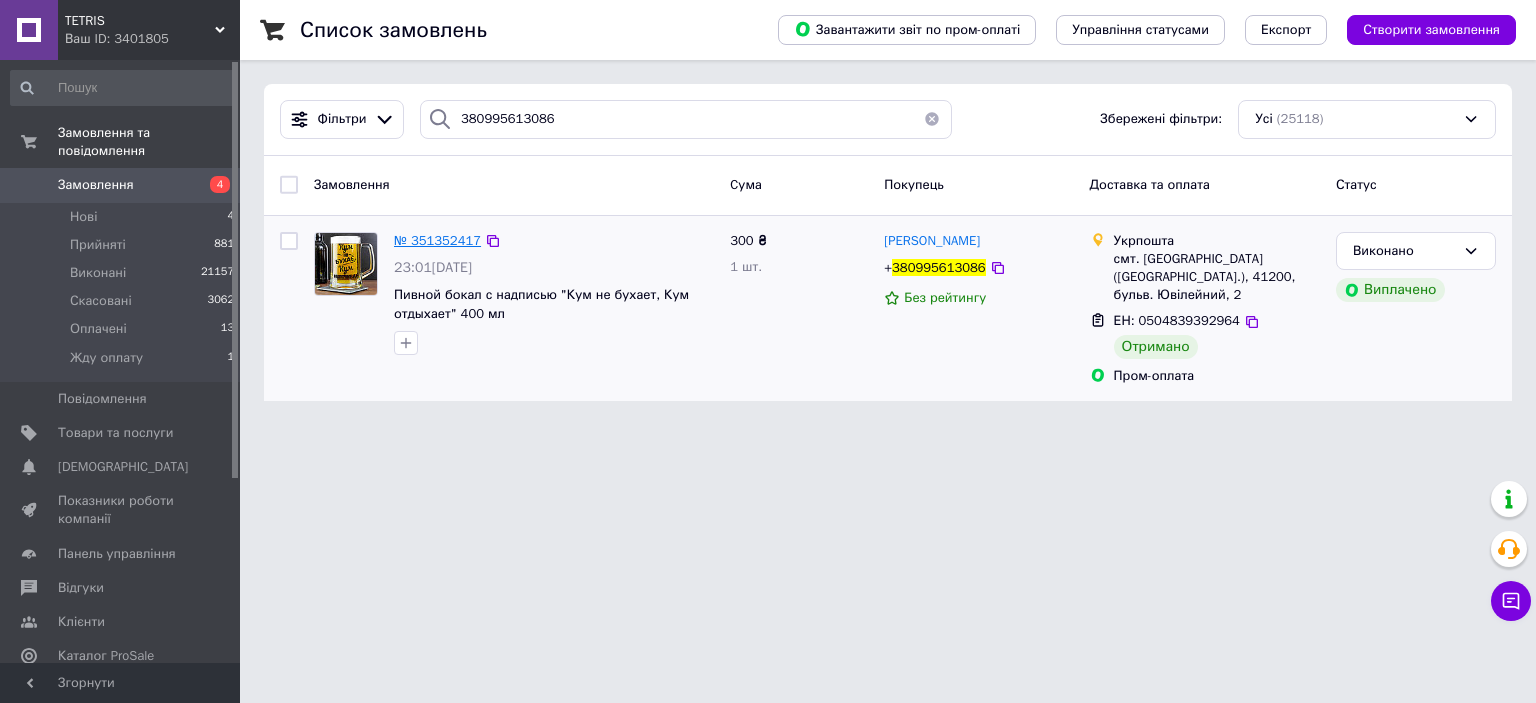 click on "№ 351352417" at bounding box center (437, 240) 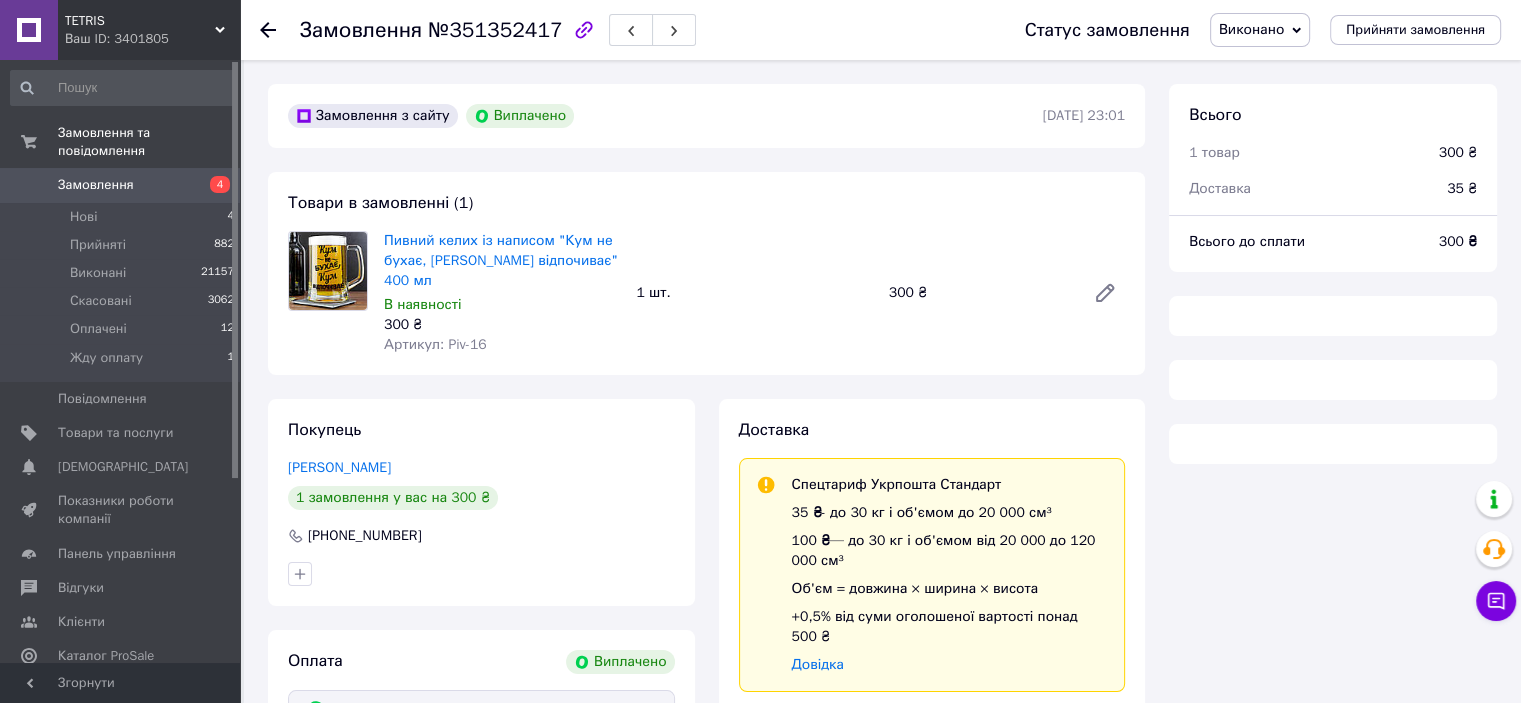 click on "№351352417" at bounding box center (495, 30) 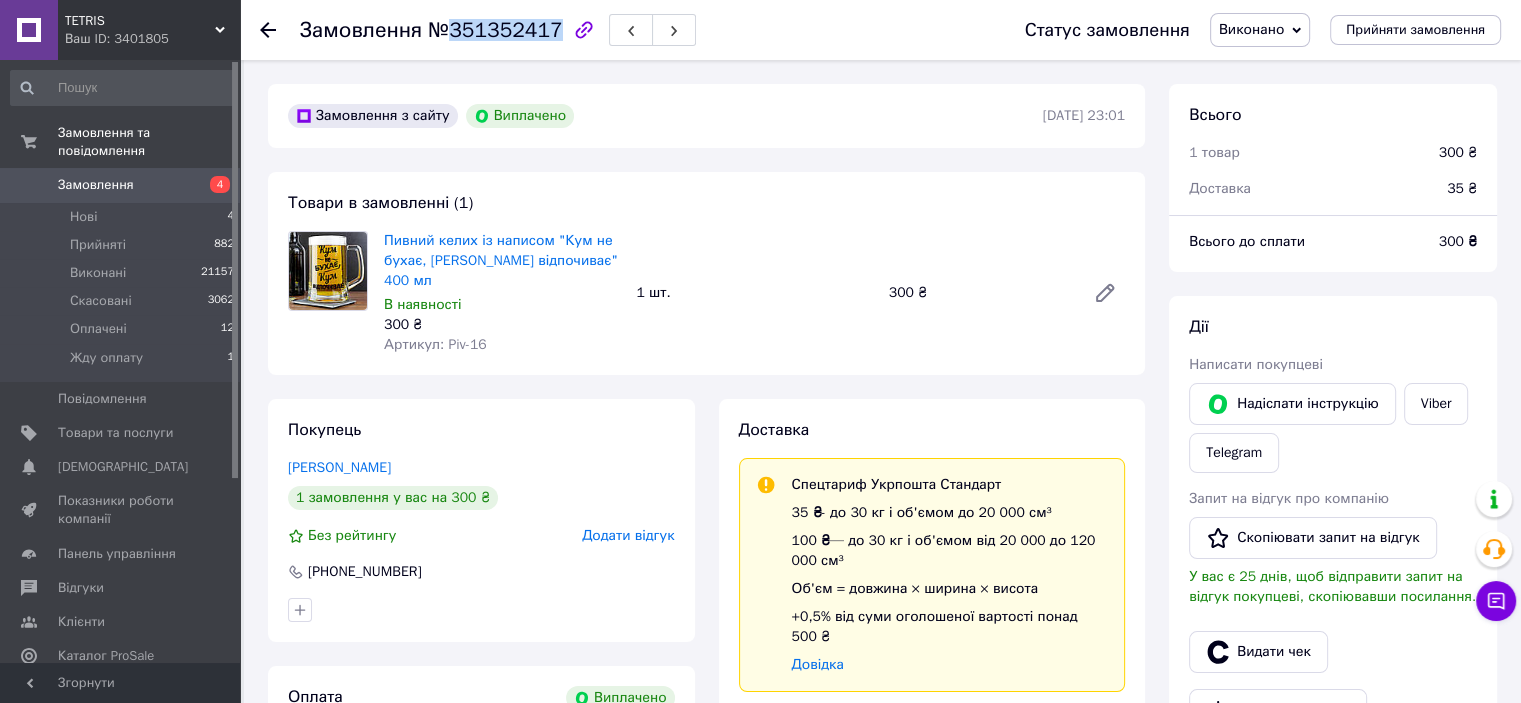 click on "№351352417" at bounding box center [495, 30] 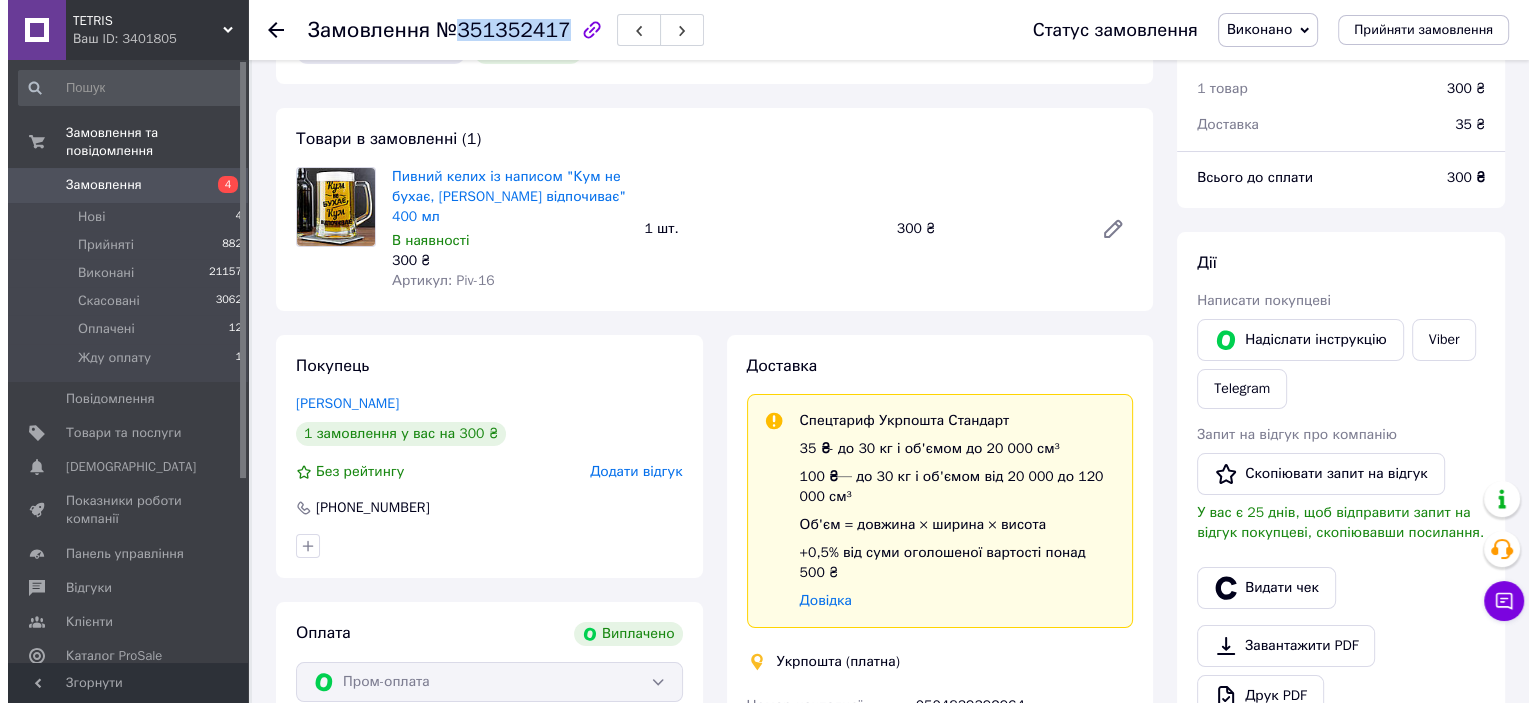 scroll, scrollTop: 300, scrollLeft: 0, axis: vertical 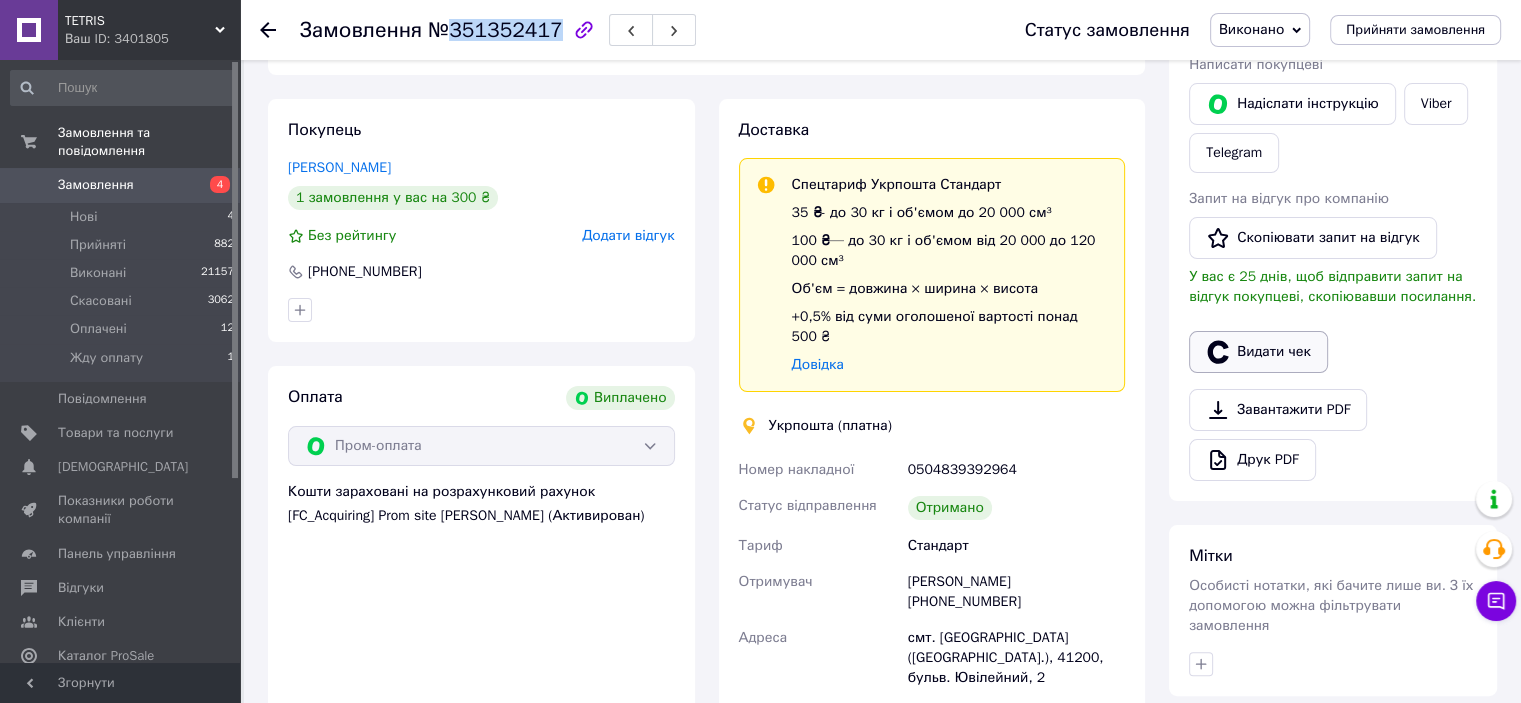 click on "Видати чек" at bounding box center (1258, 352) 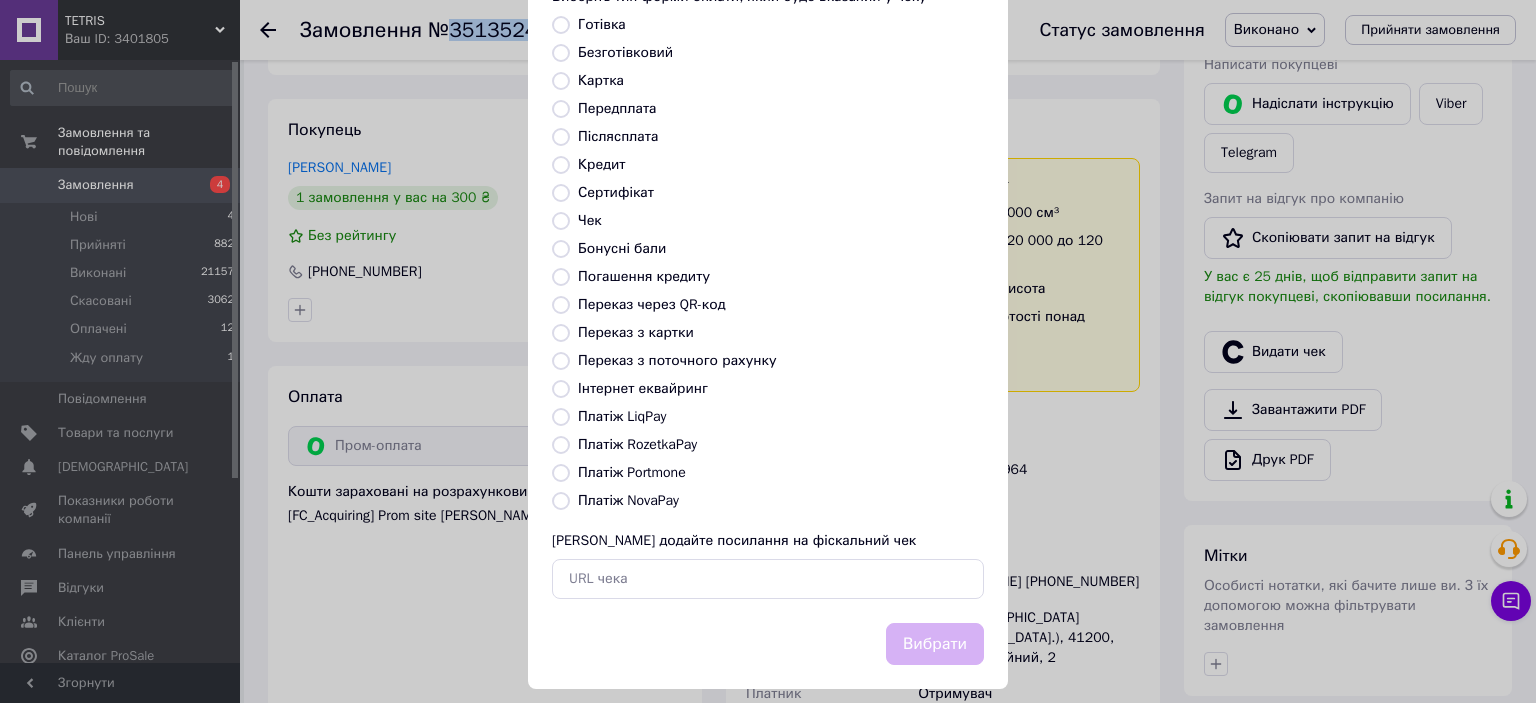scroll, scrollTop: 155, scrollLeft: 0, axis: vertical 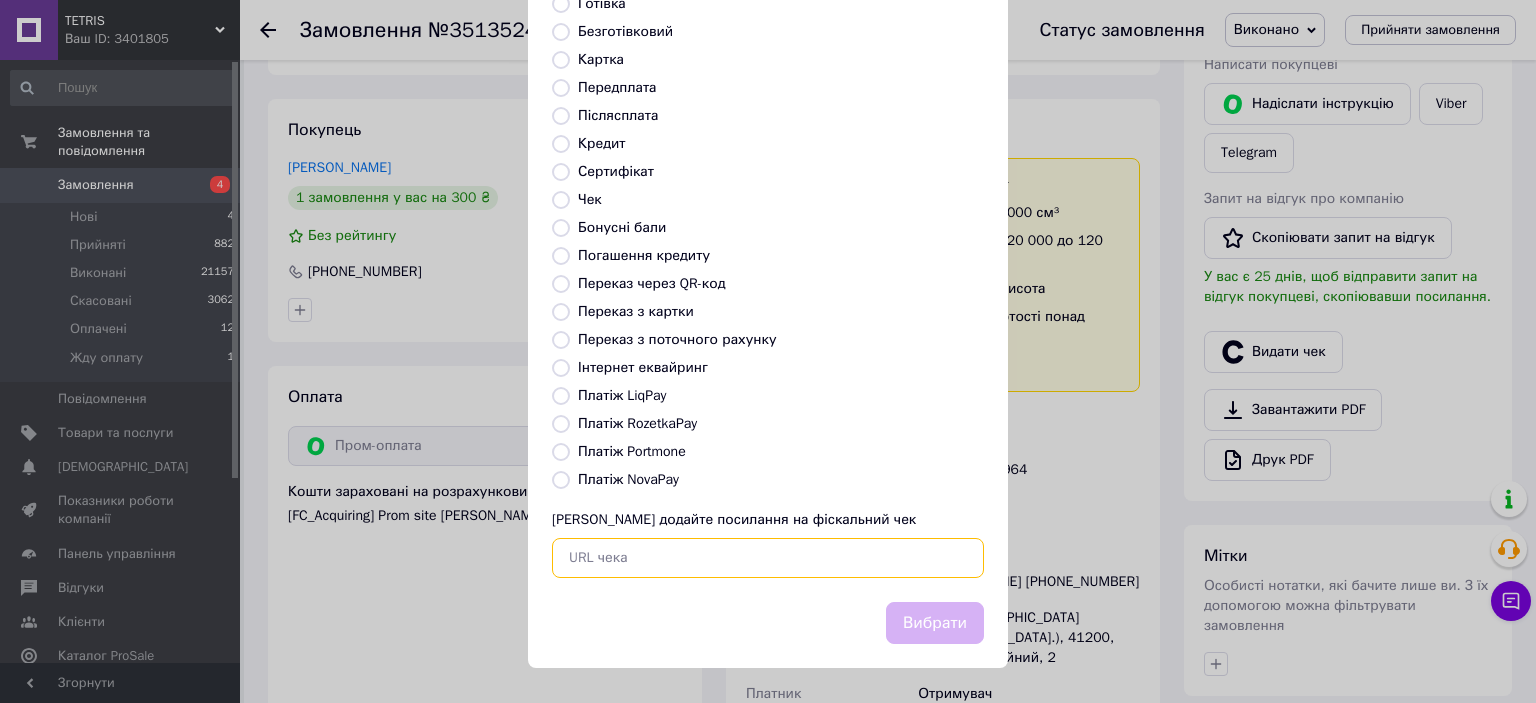 click at bounding box center [768, 558] 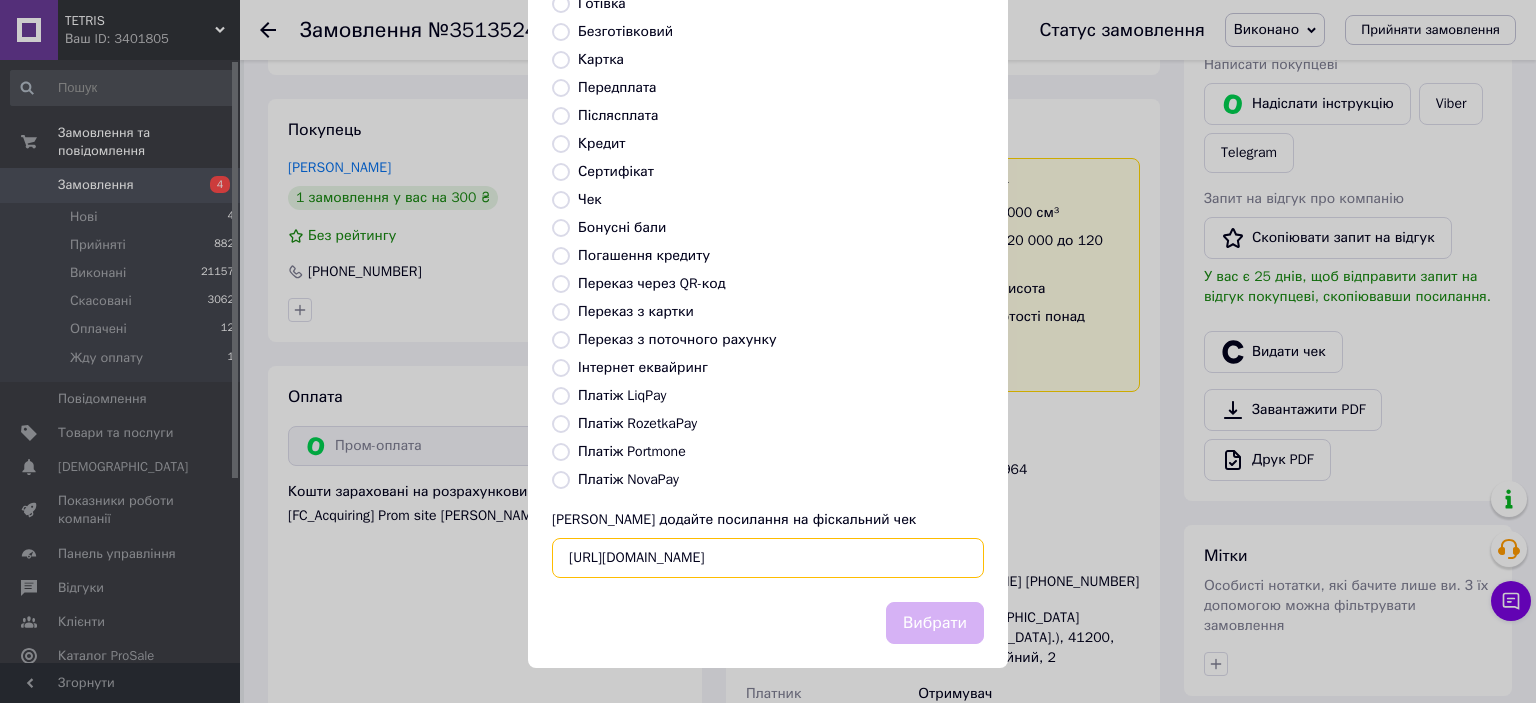 scroll, scrollTop: 0, scrollLeft: 23, axis: horizontal 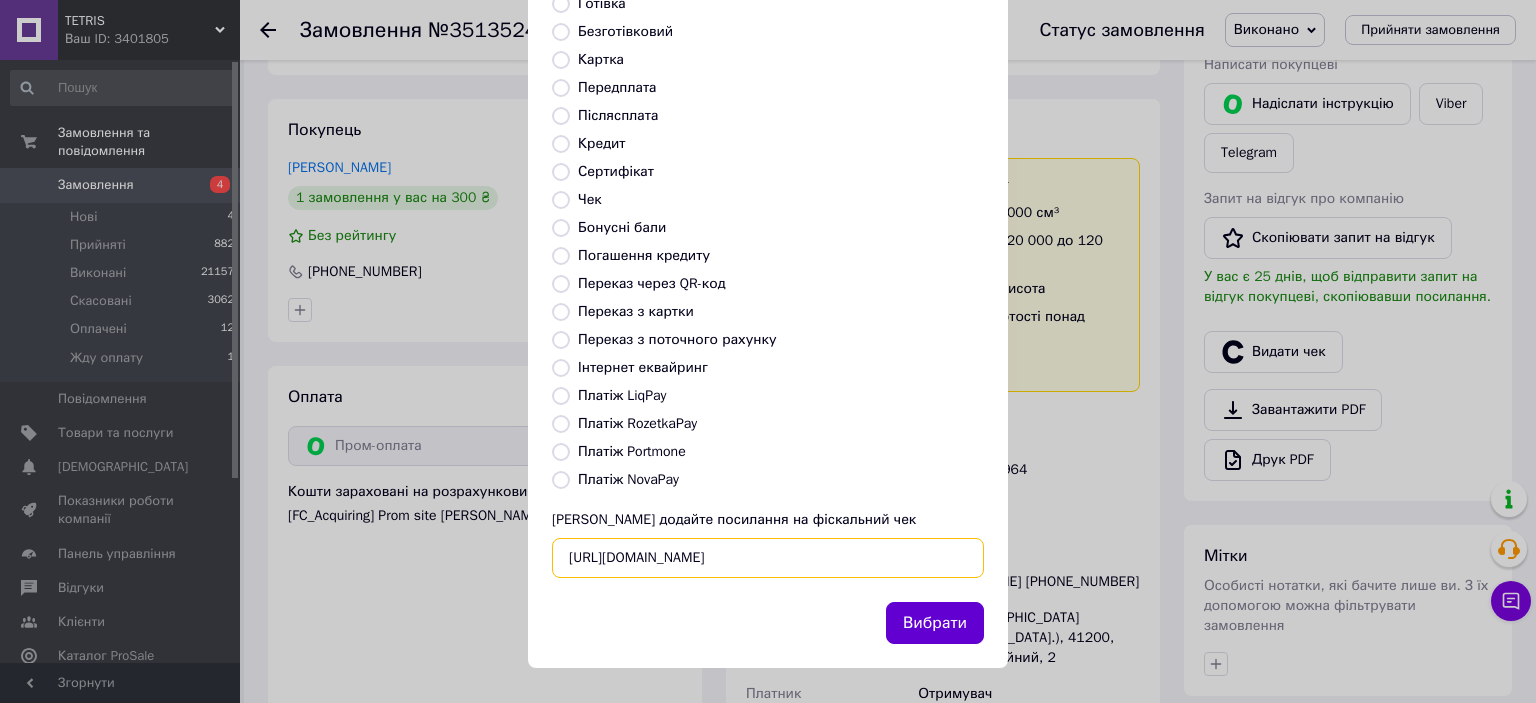 type on "https://check.checkbox.ua/c3bb0b0f-c7f2-4201-b7a4-5d22db927f75" 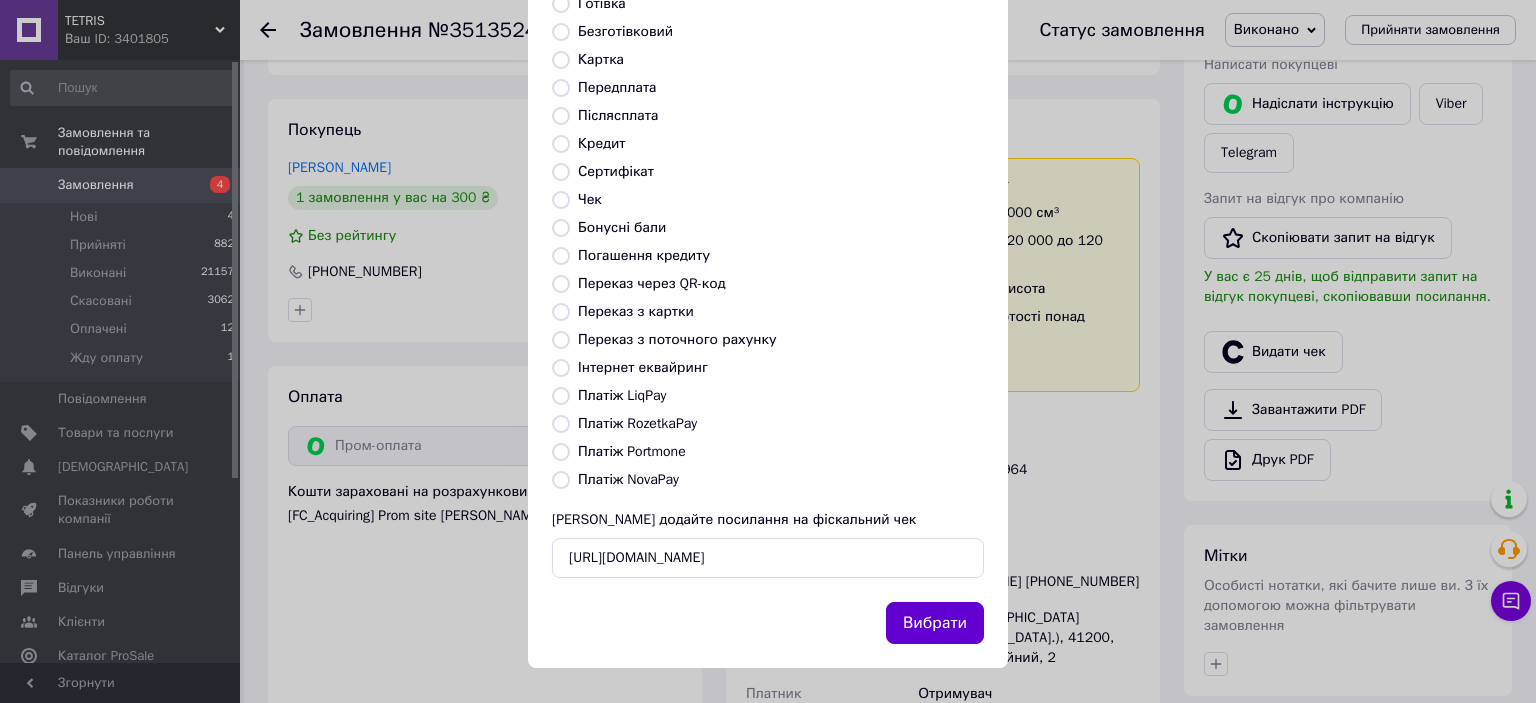 click on "Вибрати" at bounding box center [935, 623] 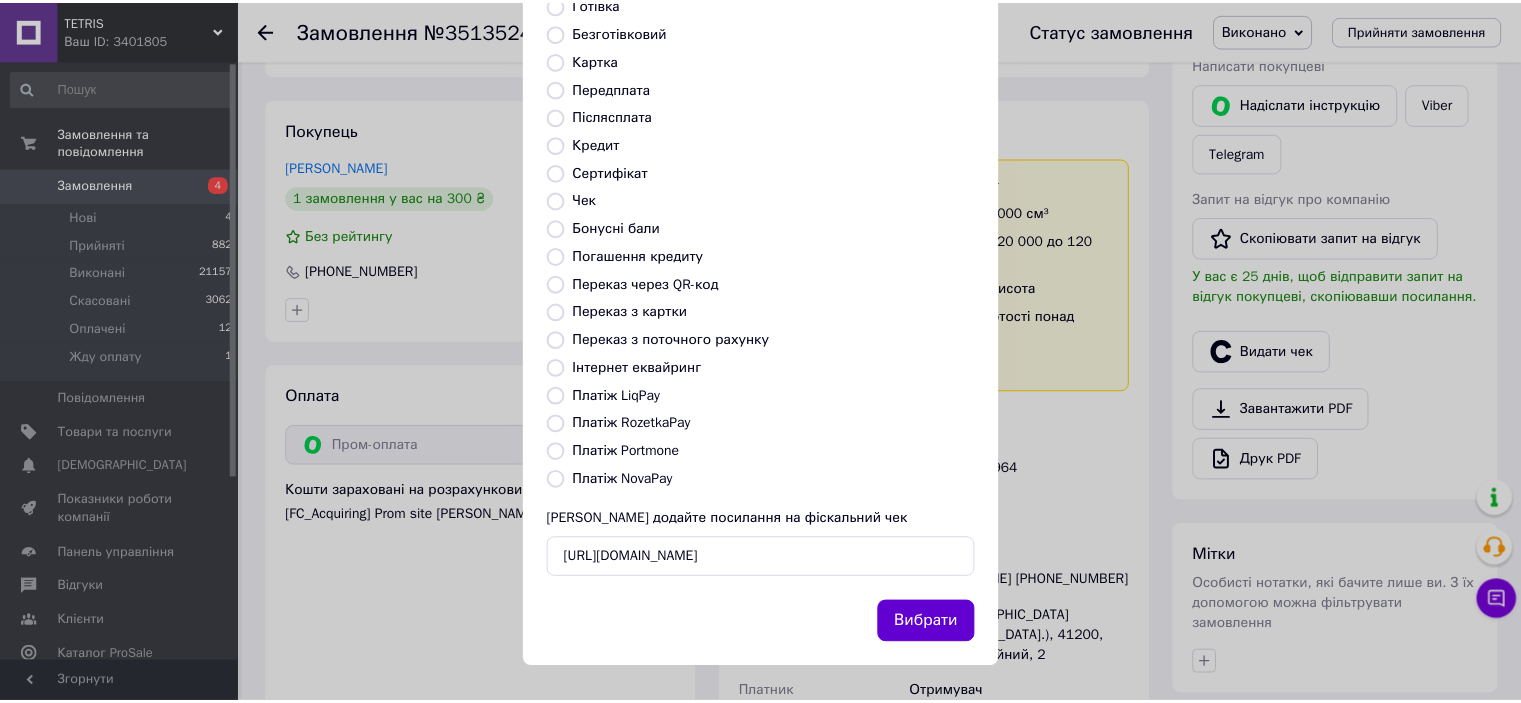 scroll, scrollTop: 0, scrollLeft: 0, axis: both 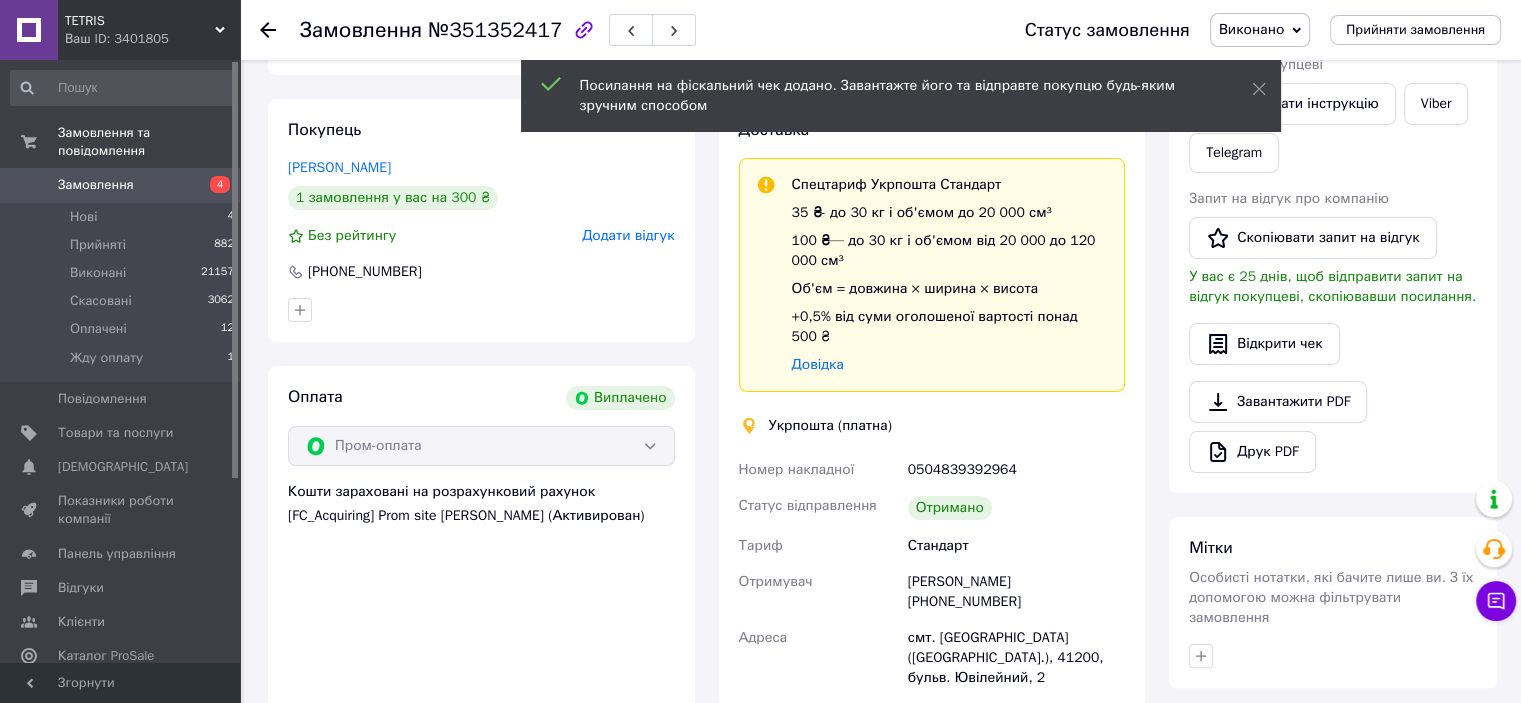 click on "Замовлення" at bounding box center [121, 185] 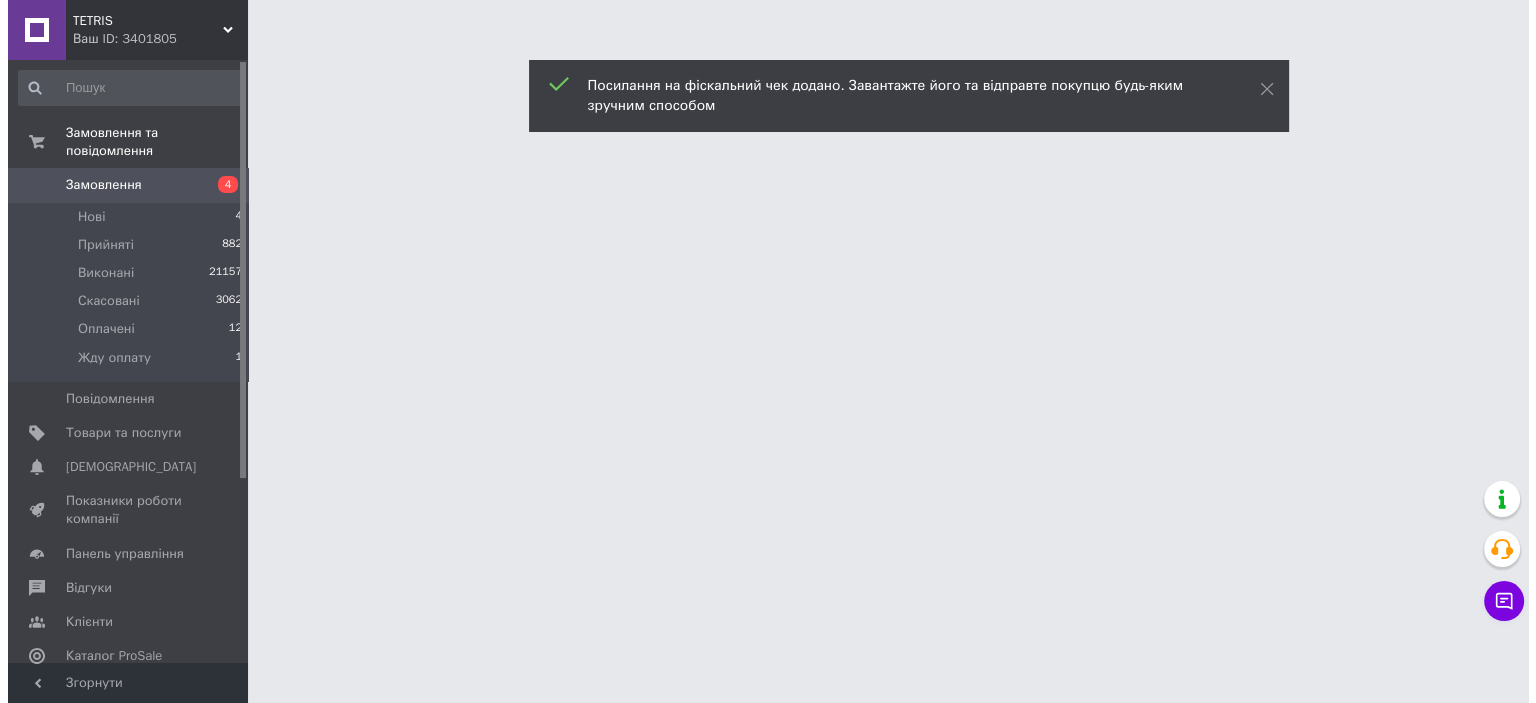 scroll, scrollTop: 0, scrollLeft: 0, axis: both 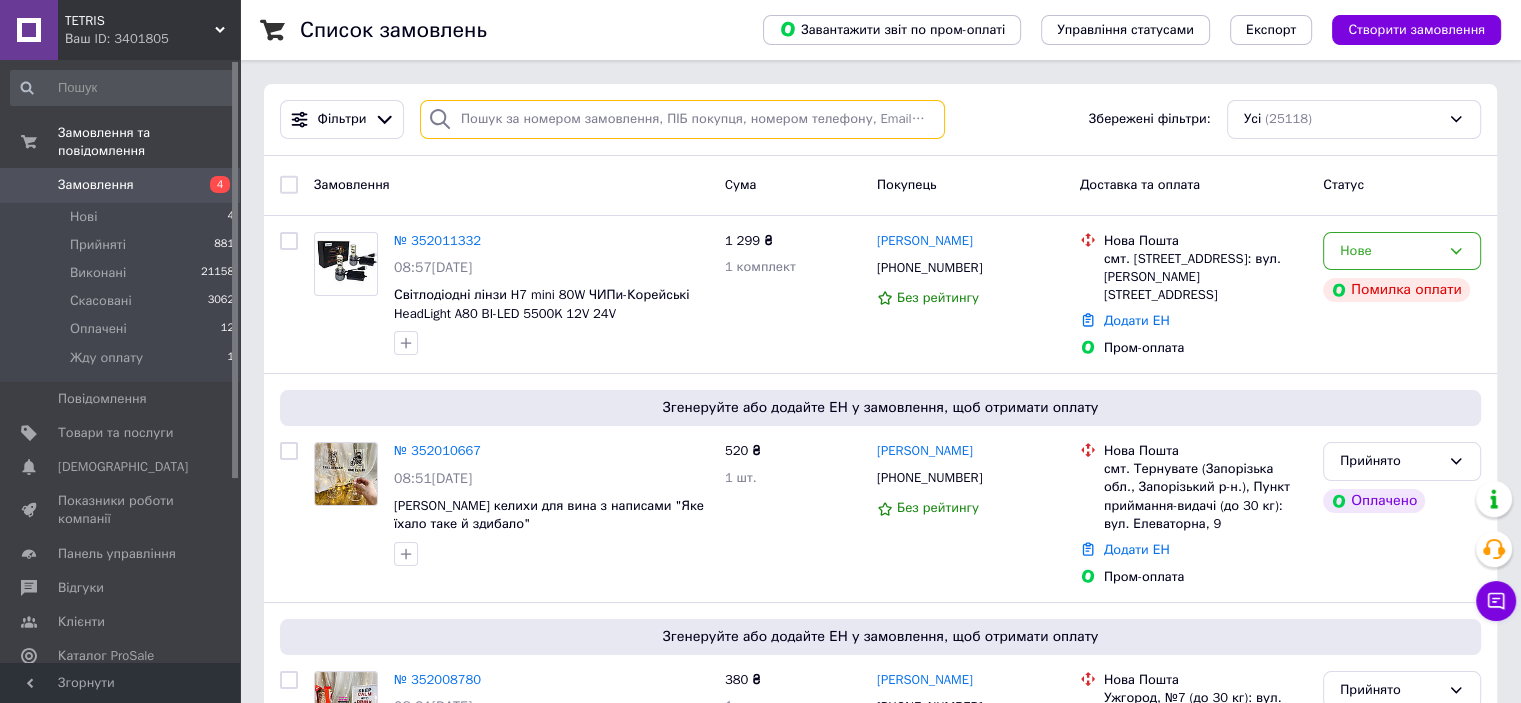 click at bounding box center (682, 119) 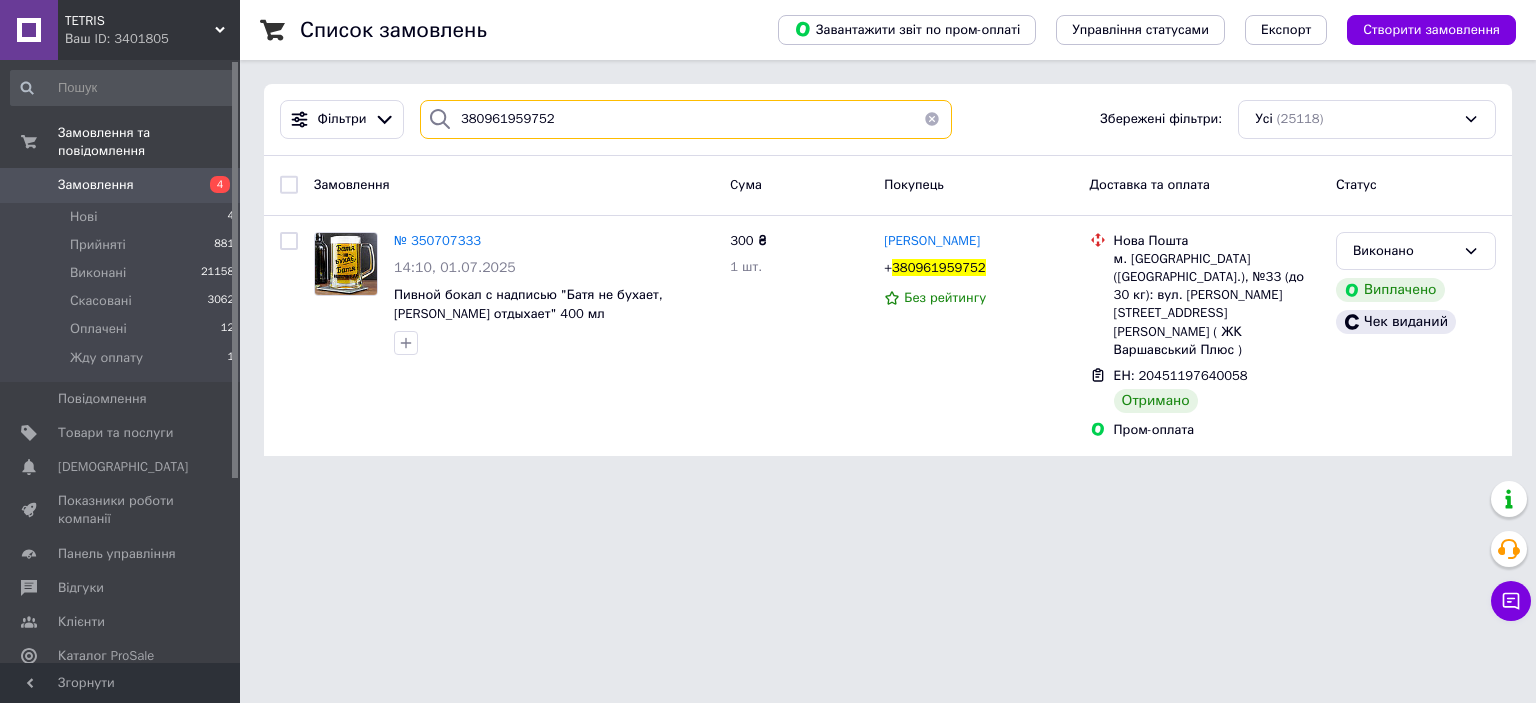 type on "380961959752" 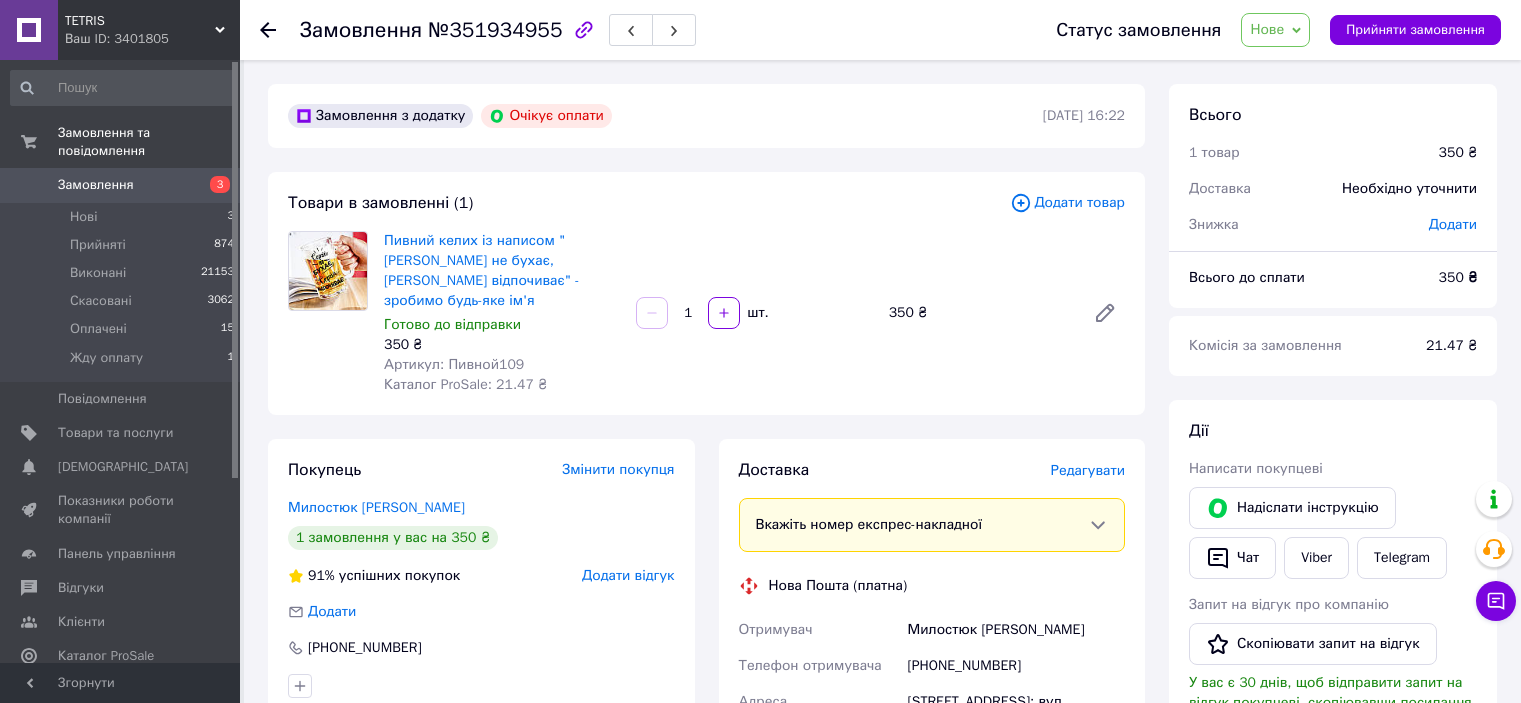 scroll, scrollTop: 0, scrollLeft: 0, axis: both 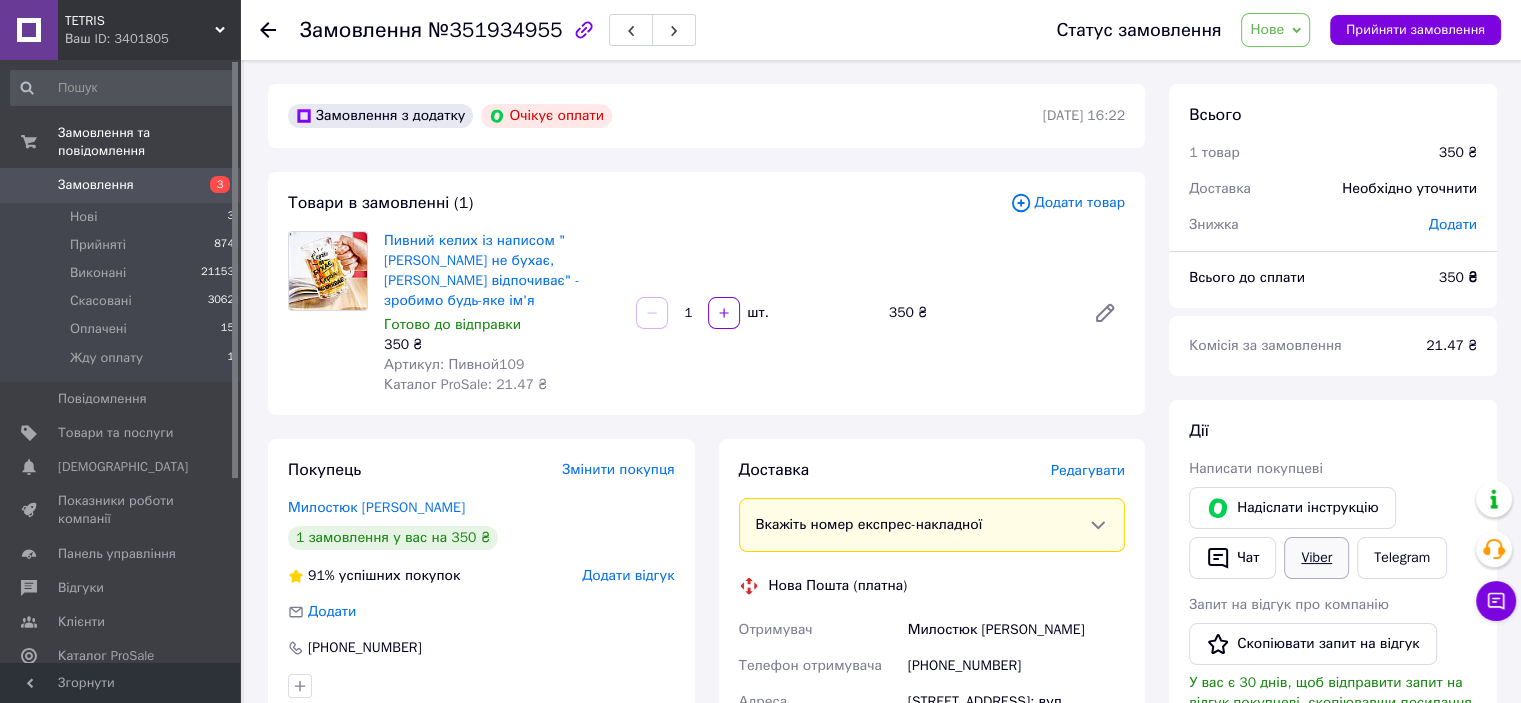 click on "Viber" at bounding box center [1316, 558] 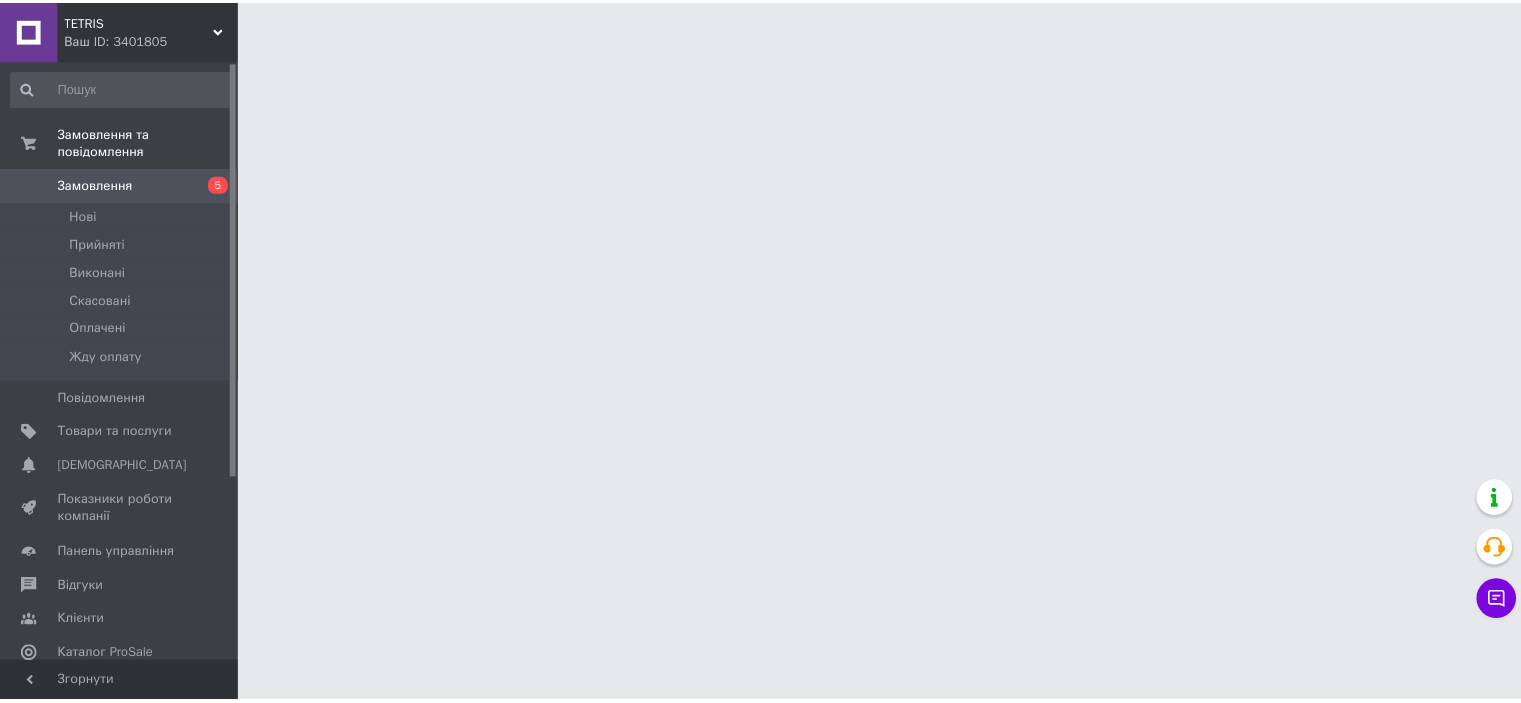 scroll, scrollTop: 0, scrollLeft: 0, axis: both 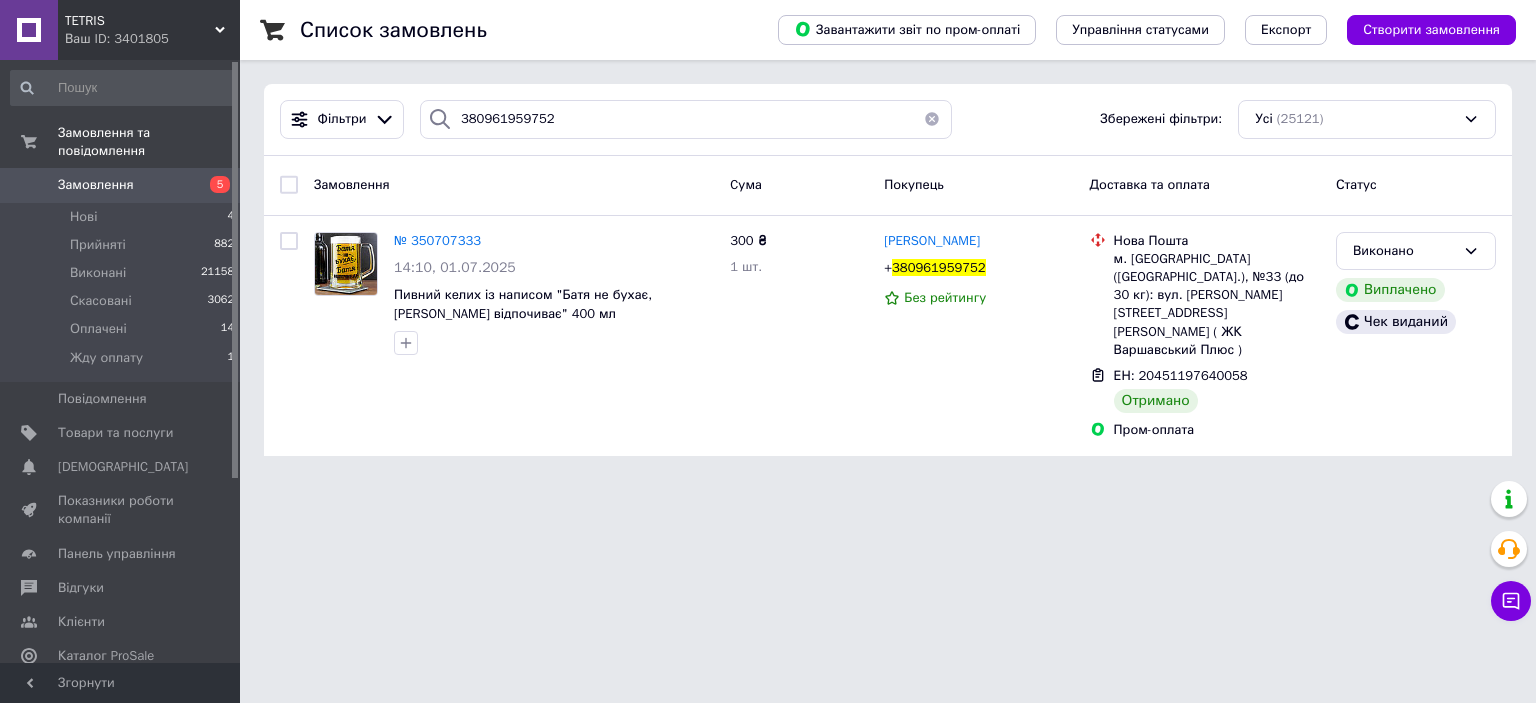 click on "Замовлення" at bounding box center [121, 185] 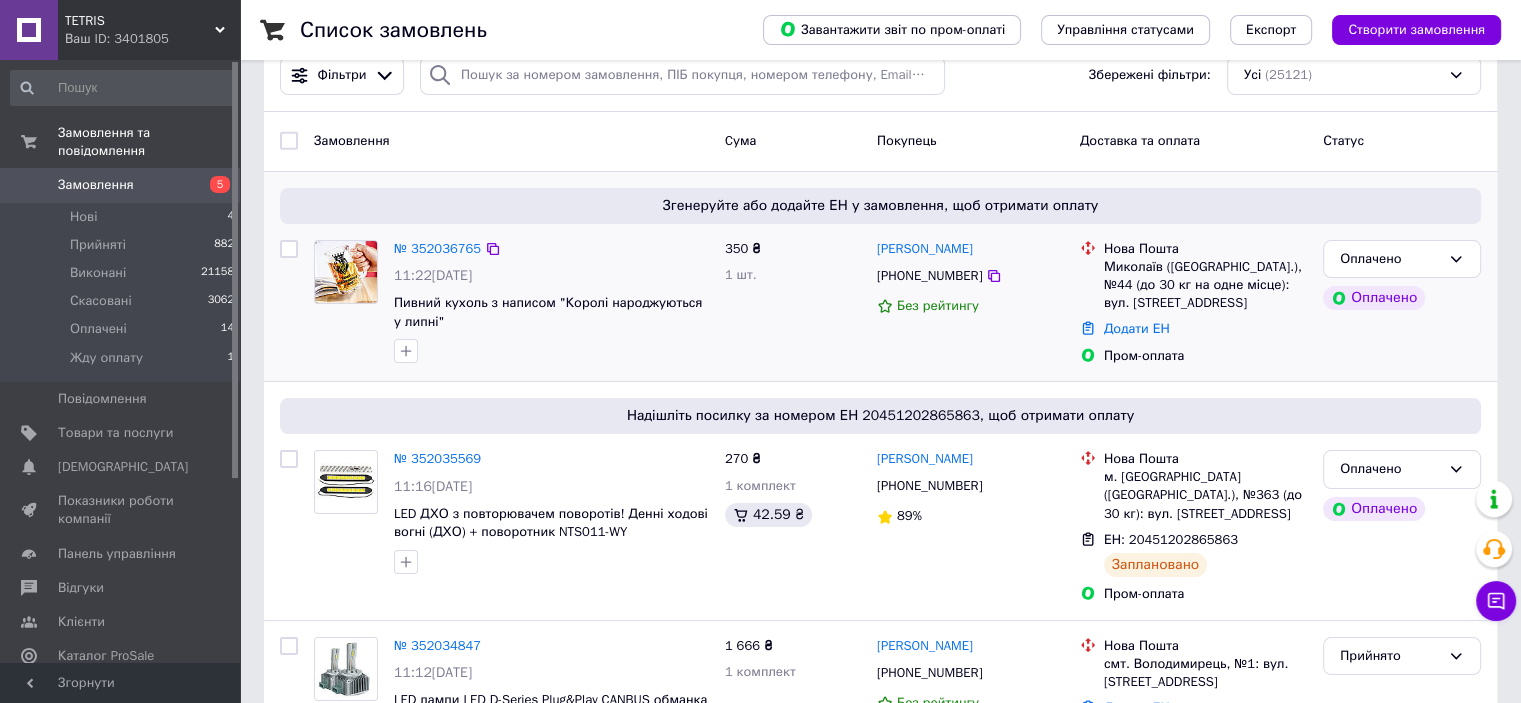 scroll, scrollTop: 100, scrollLeft: 0, axis: vertical 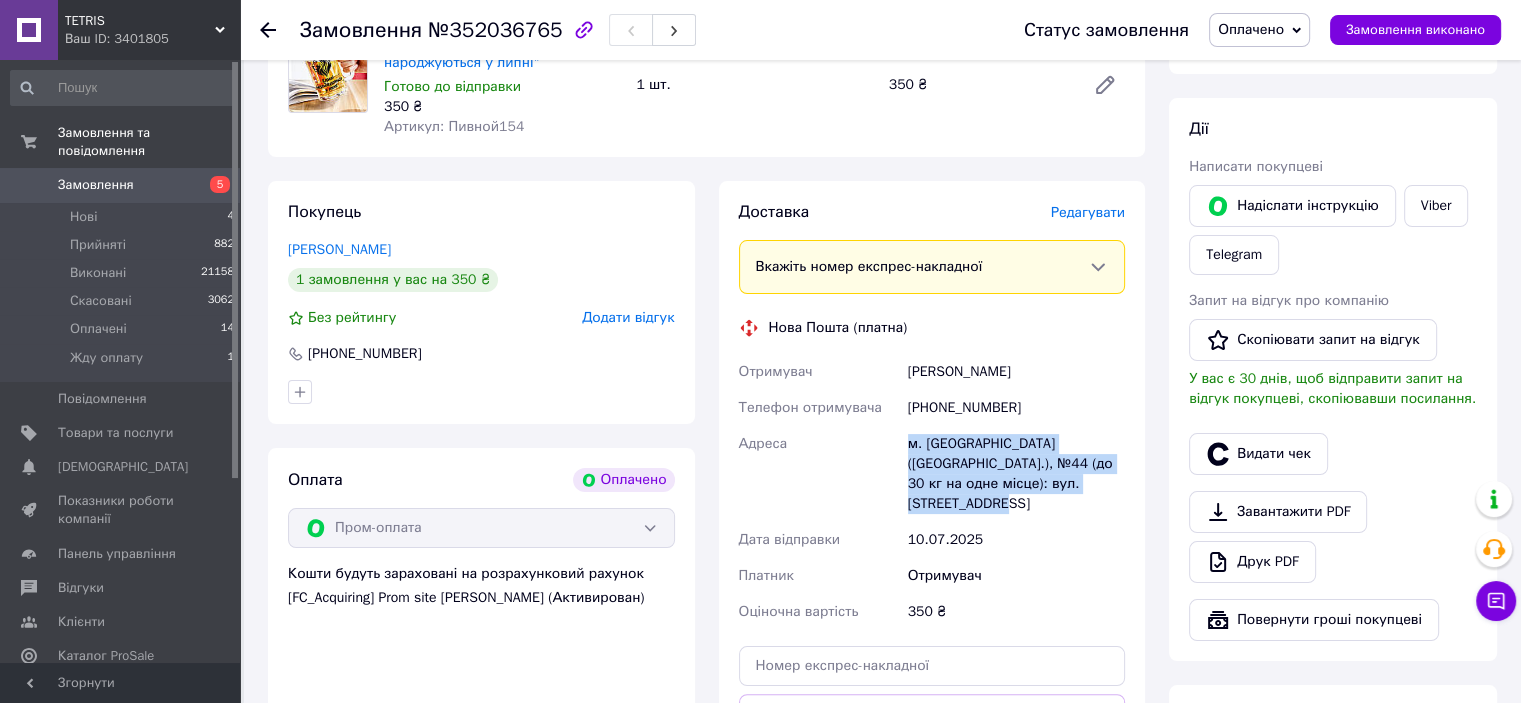 drag, startPoint x: 898, startPoint y: 443, endPoint x: 1101, endPoint y: 491, distance: 208.5977 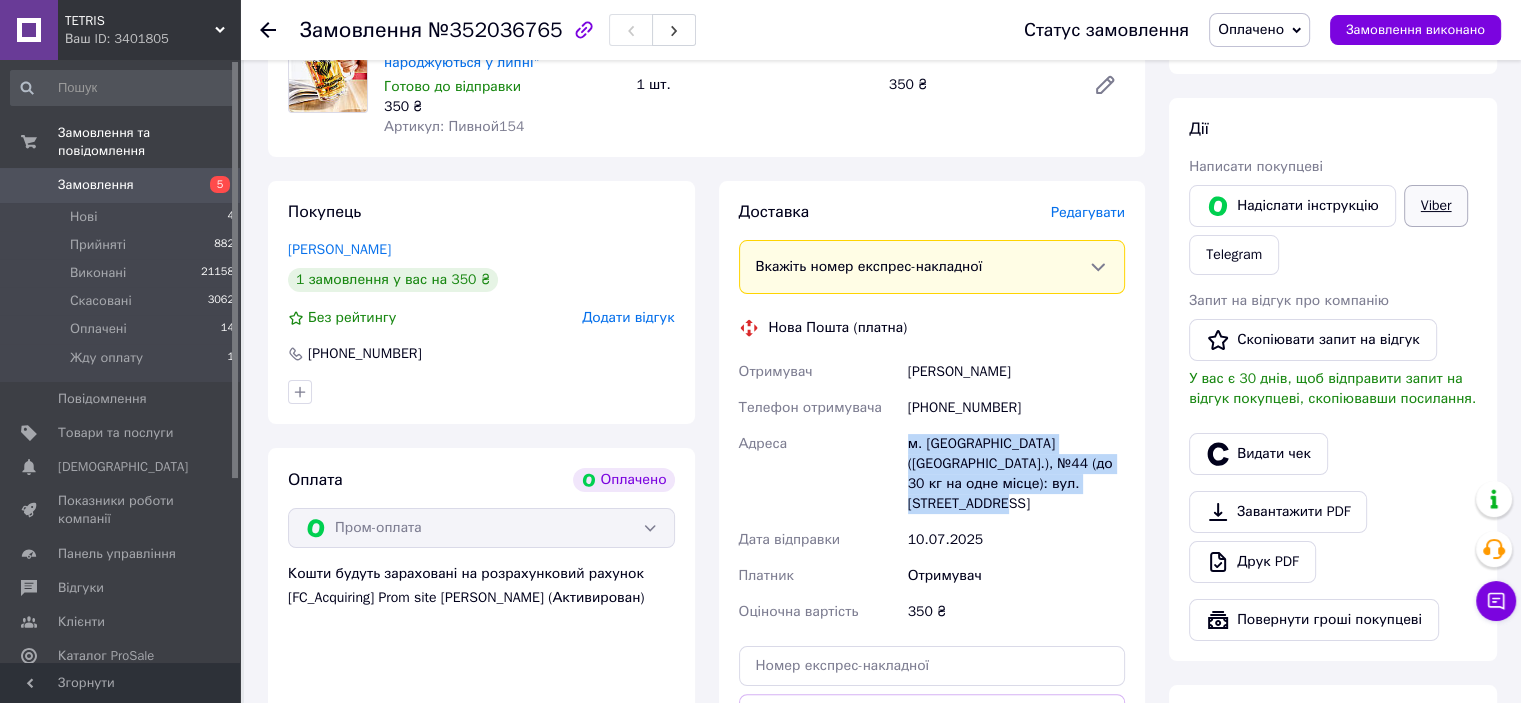 click on "Viber" at bounding box center [1436, 206] 